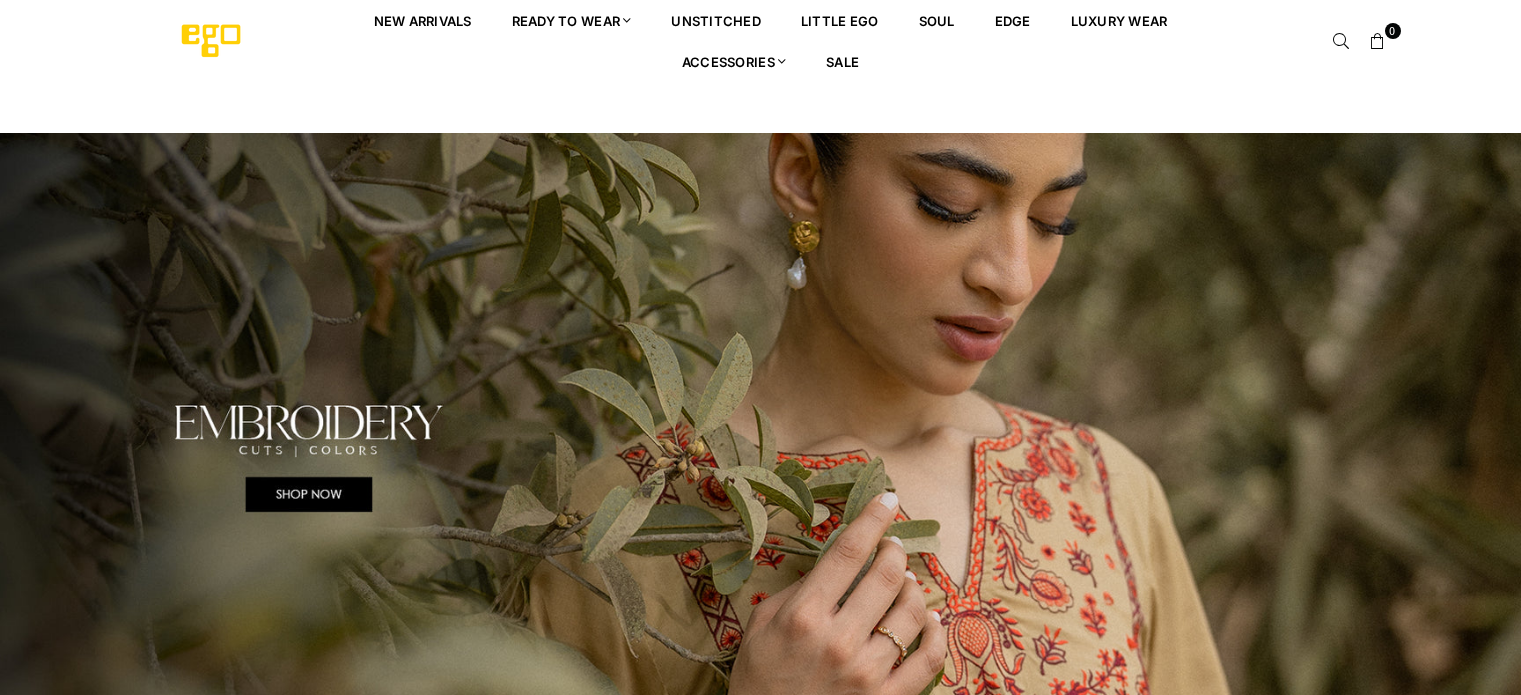 scroll, scrollTop: 0, scrollLeft: 0, axis: both 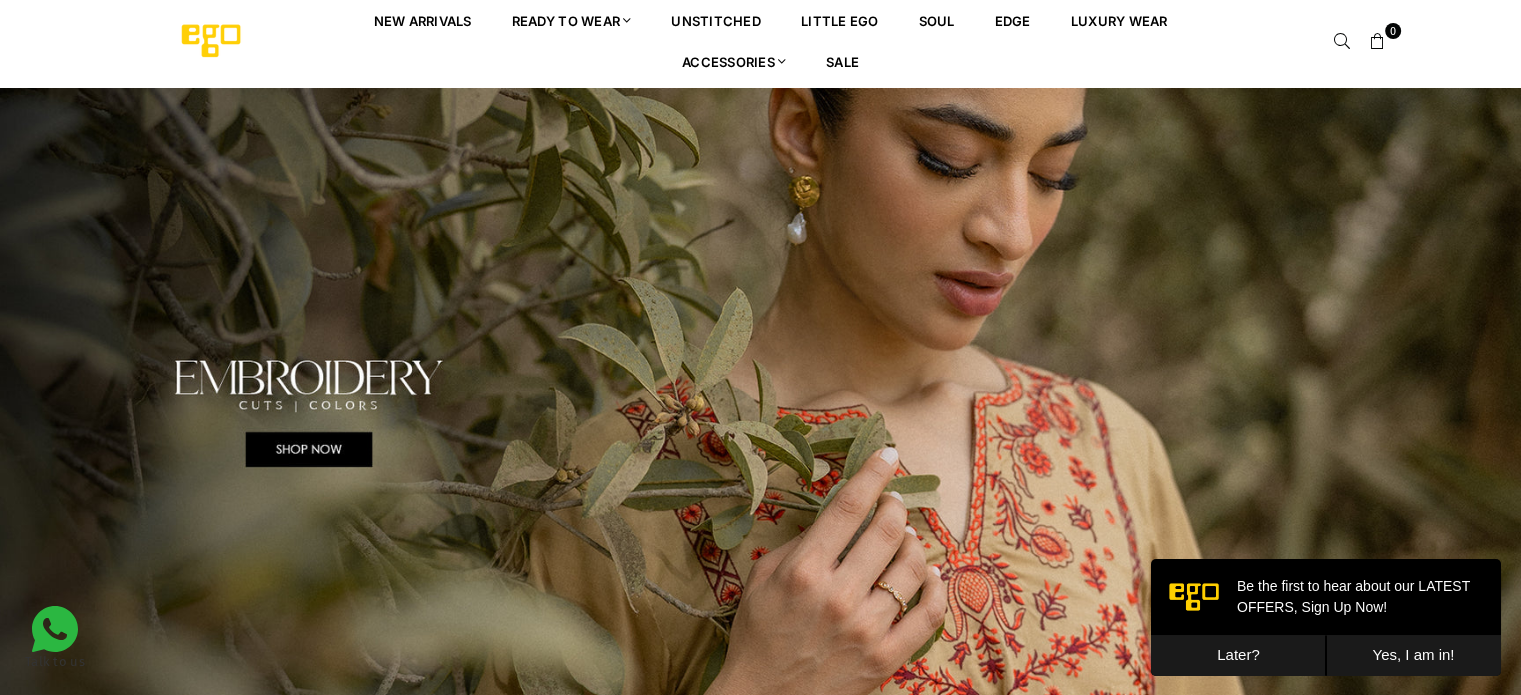 click on "Later?" at bounding box center (1238, 655) 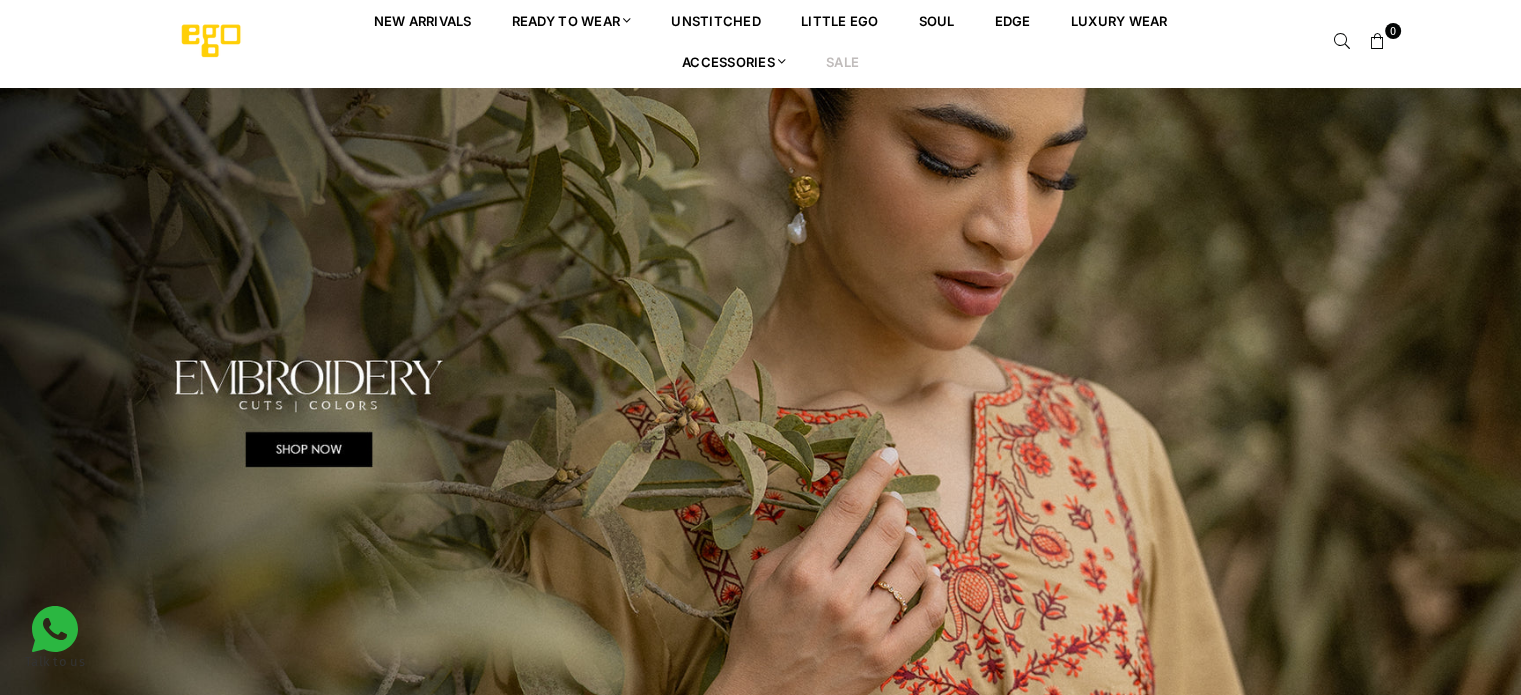 click on "Sale" at bounding box center [842, 61] 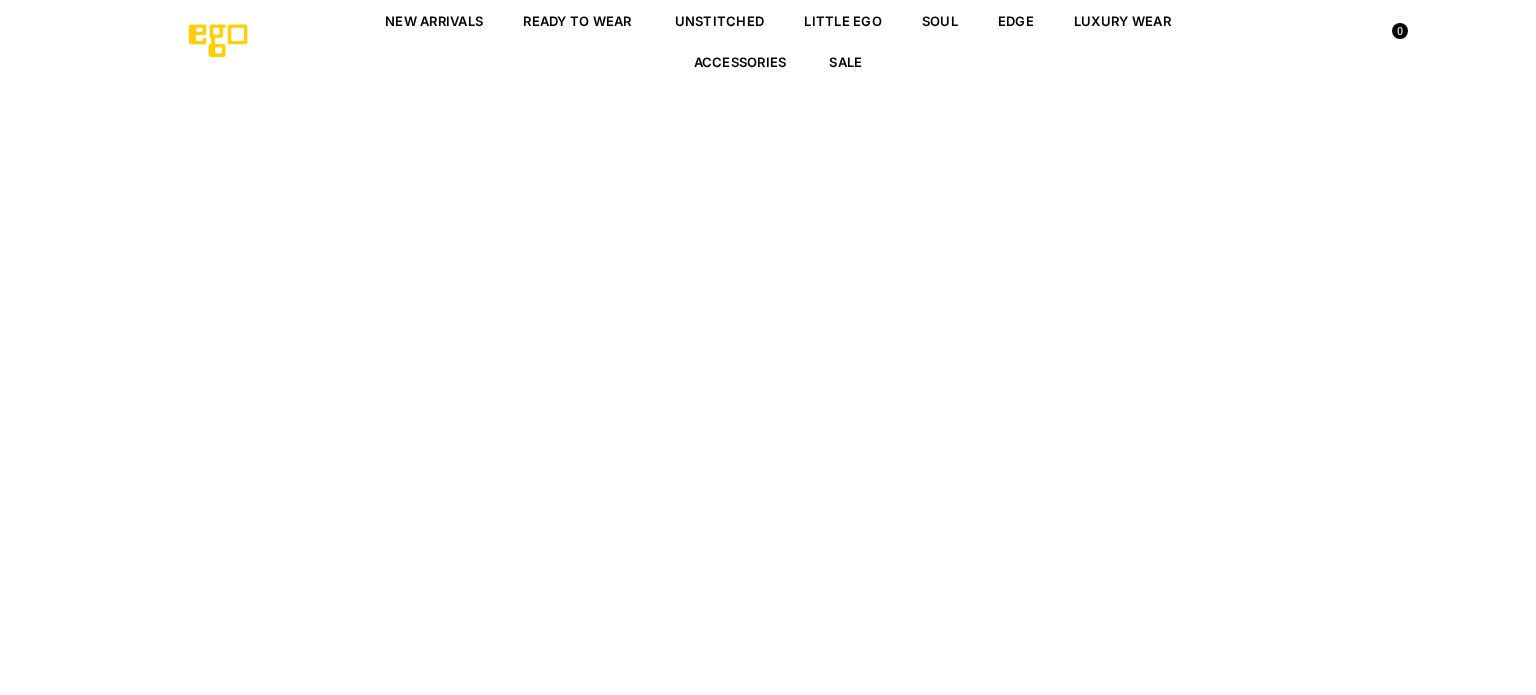 scroll, scrollTop: 0, scrollLeft: 0, axis: both 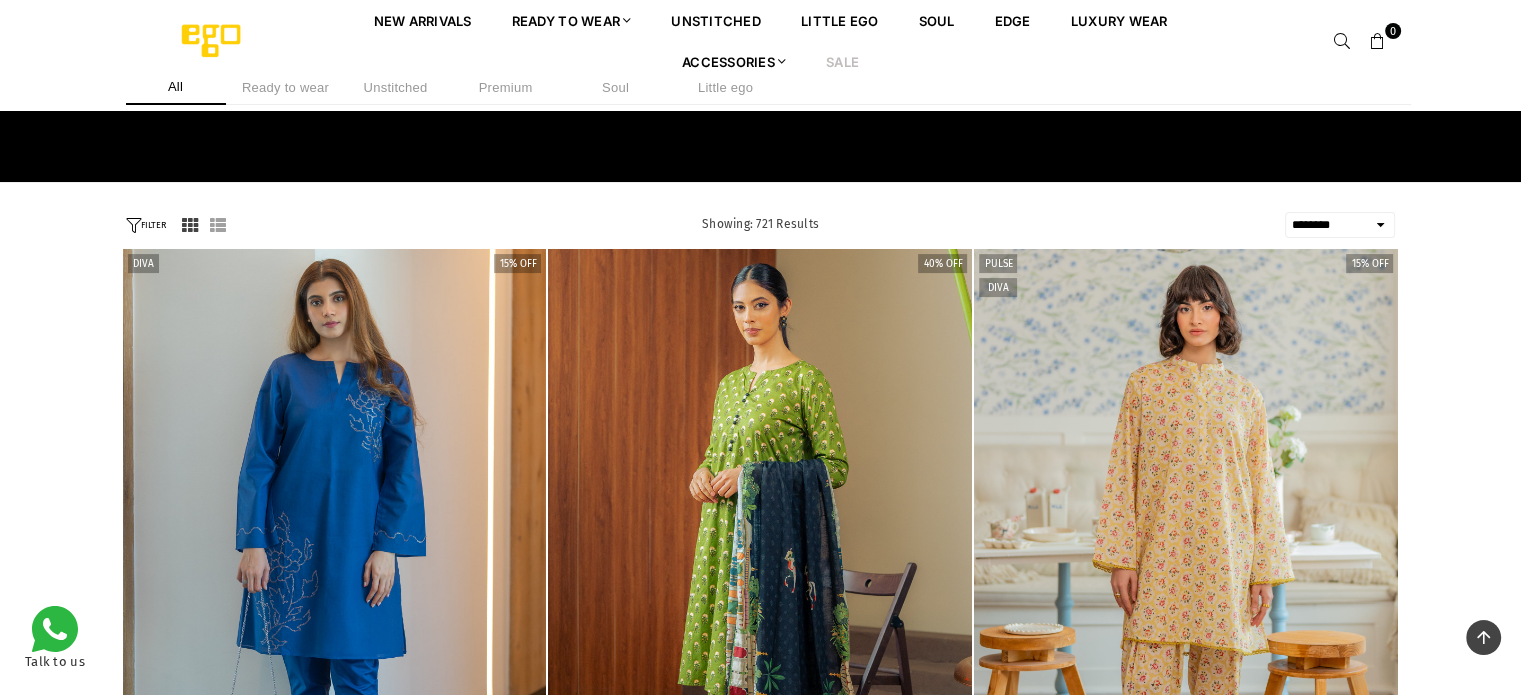 click on "**********" at bounding box center (1340, 225) 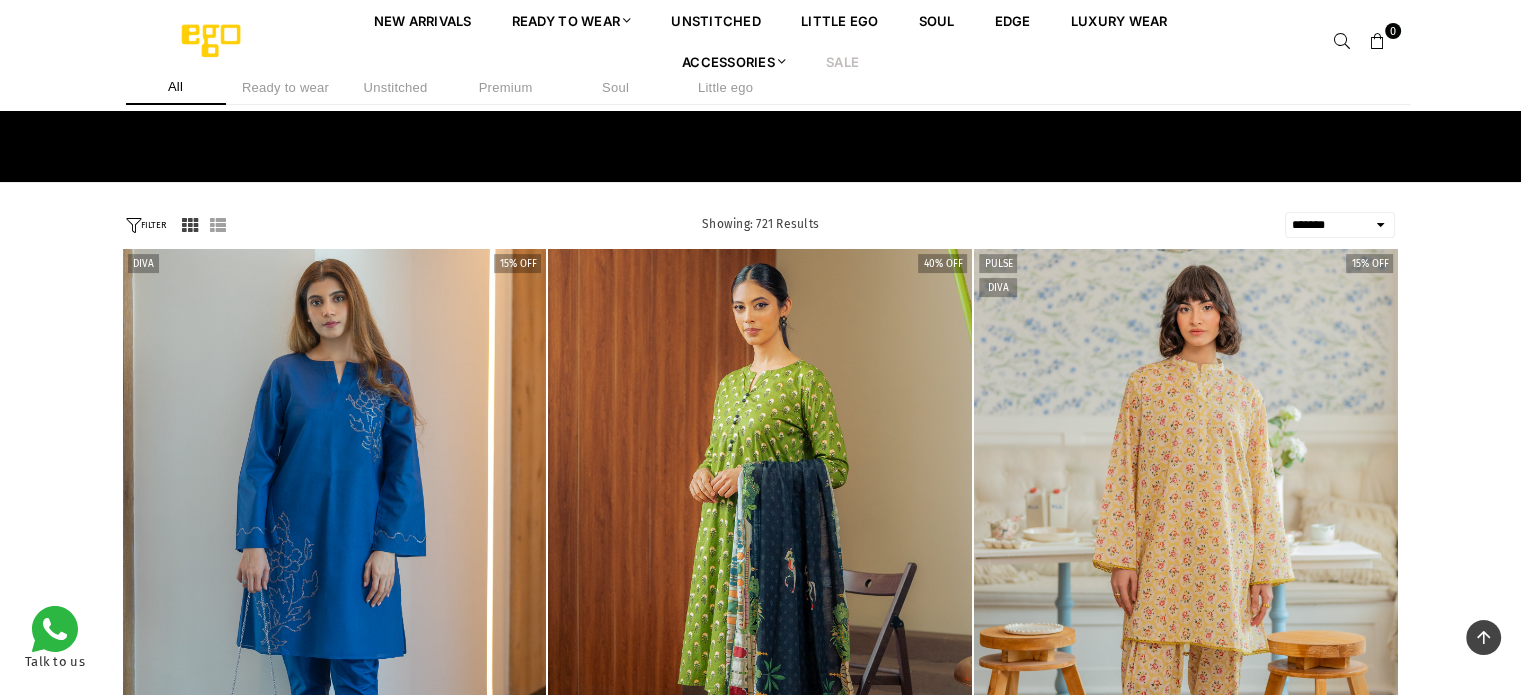 click on "**********" at bounding box center [1340, 225] 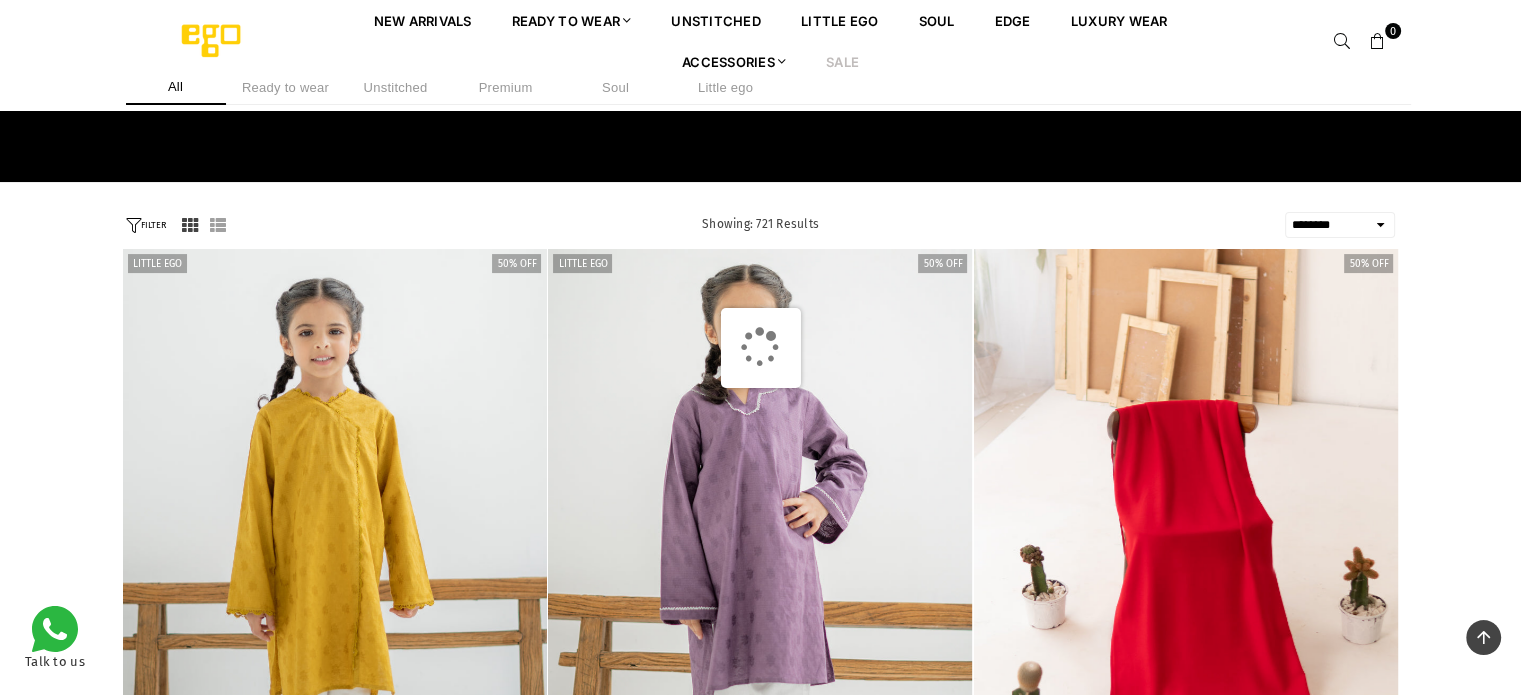 select on "**********" 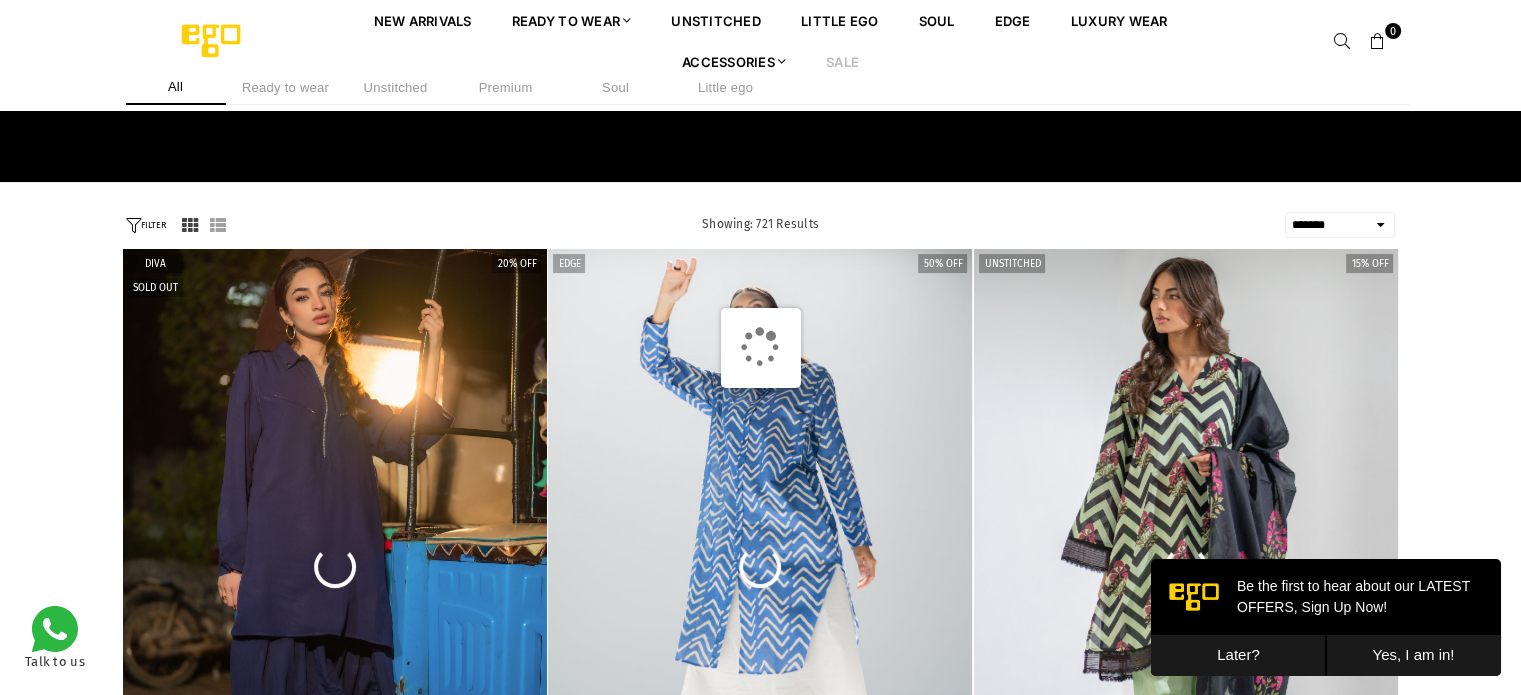 scroll, scrollTop: 0, scrollLeft: 0, axis: both 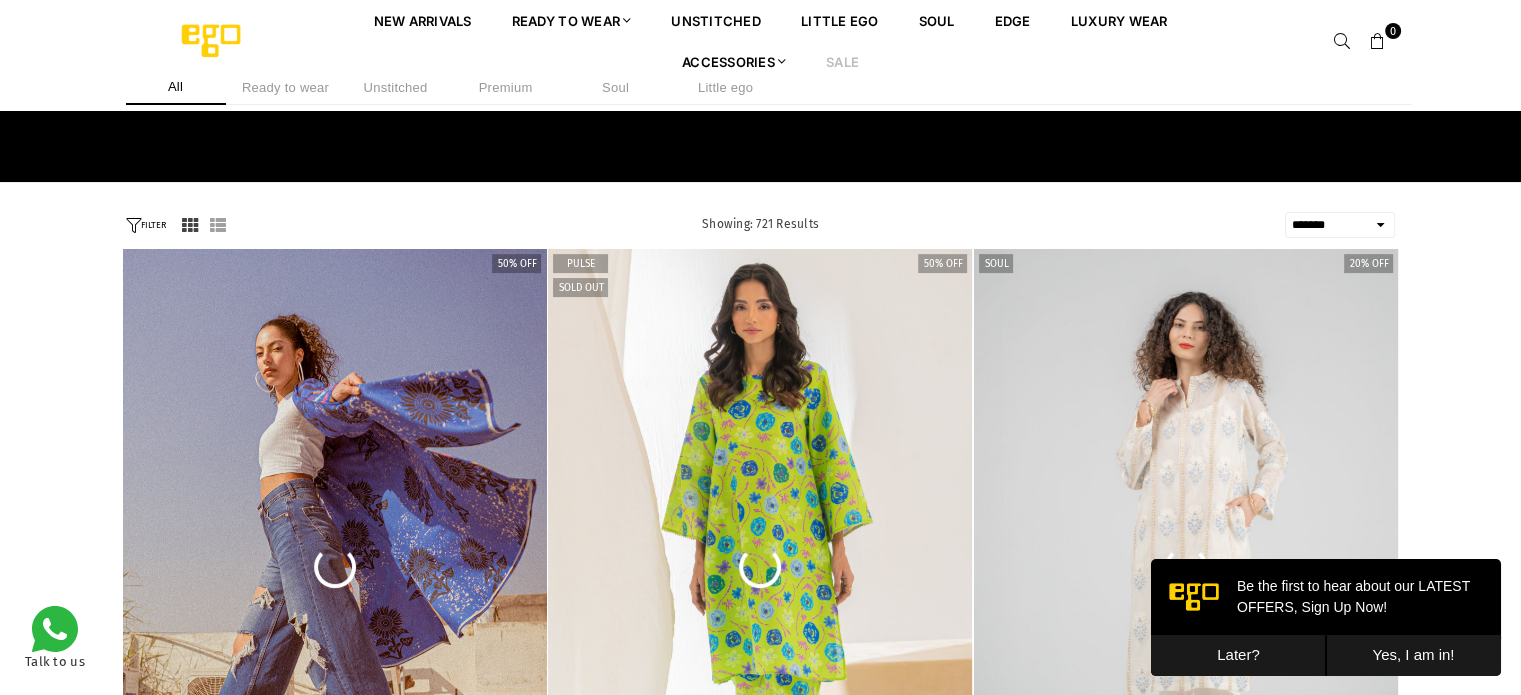 click on "All Ready to wear Unstitched Premium Soul Little ego" at bounding box center [761, 87] 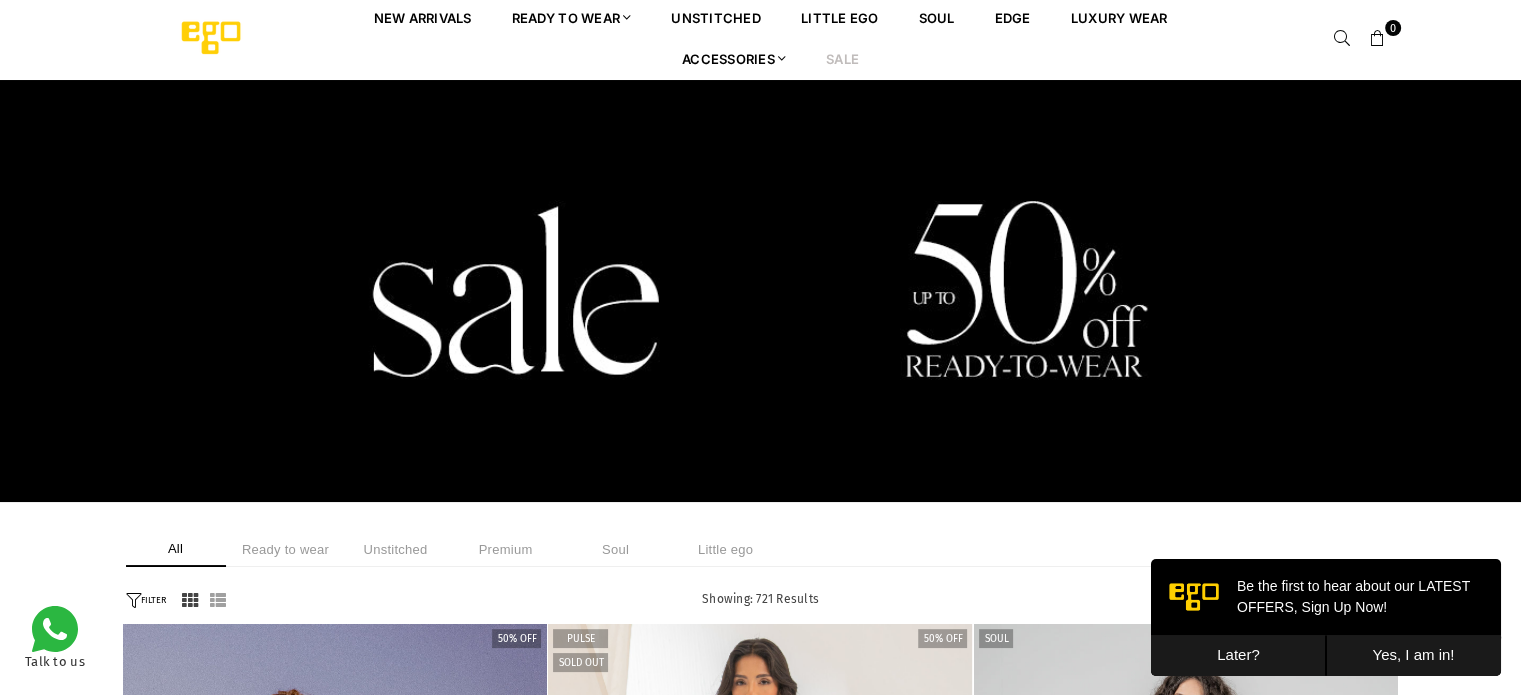 scroll, scrollTop: 0, scrollLeft: 0, axis: both 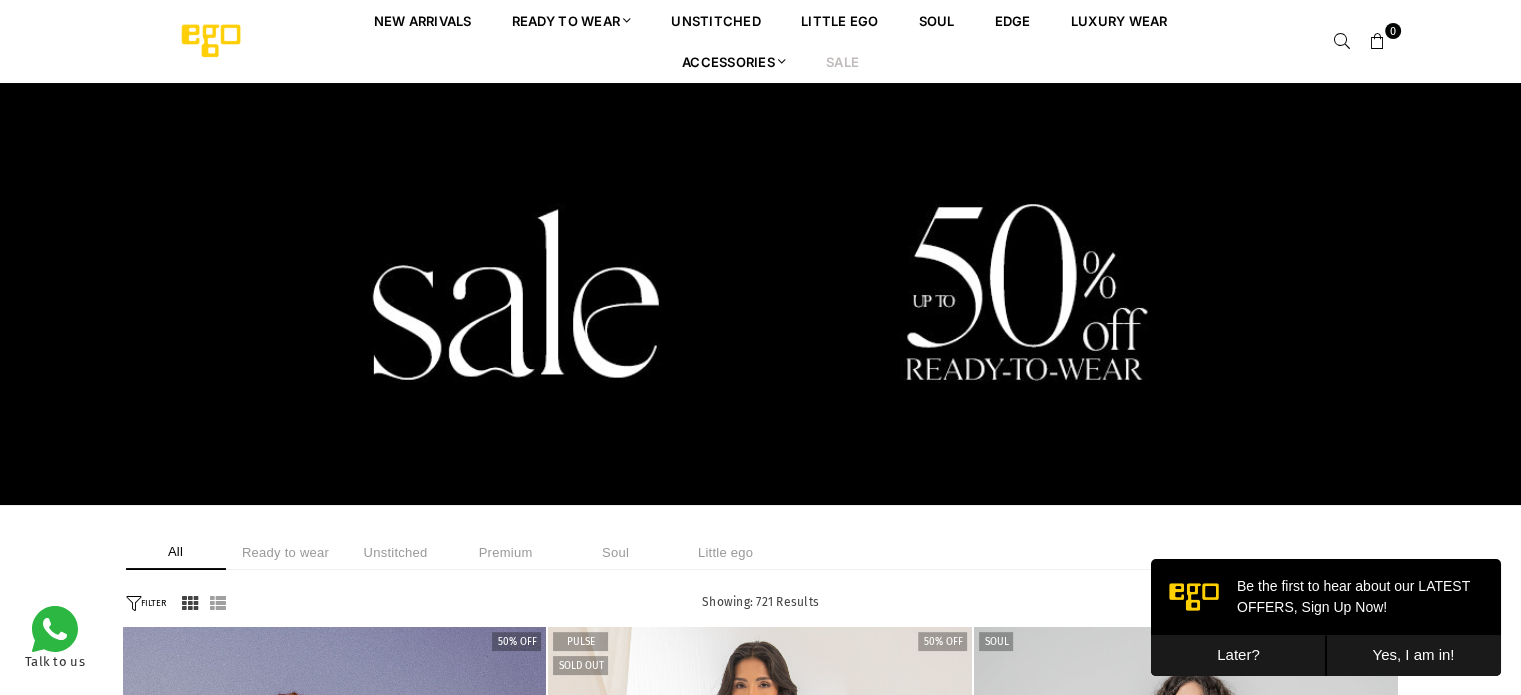 click on "Sale" at bounding box center [842, 61] 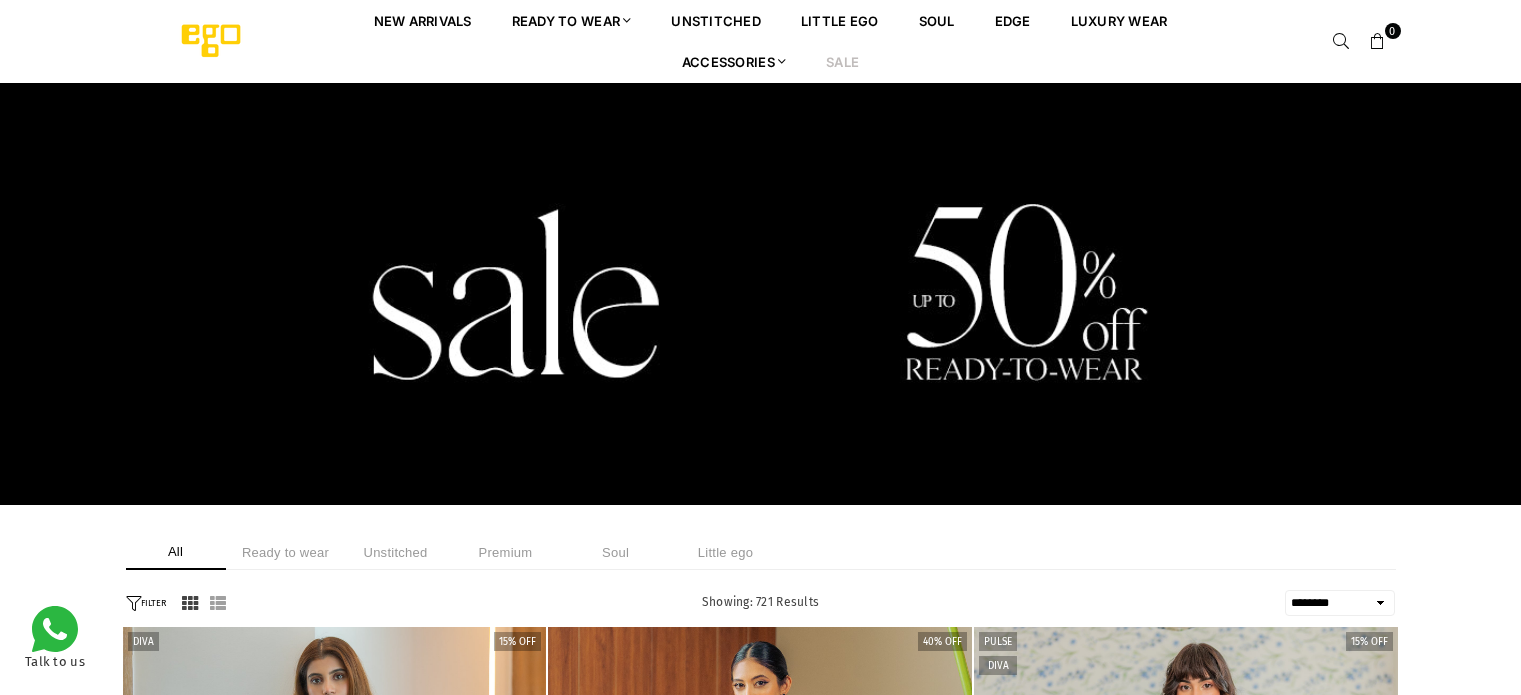 scroll, scrollTop: 0, scrollLeft: 0, axis: both 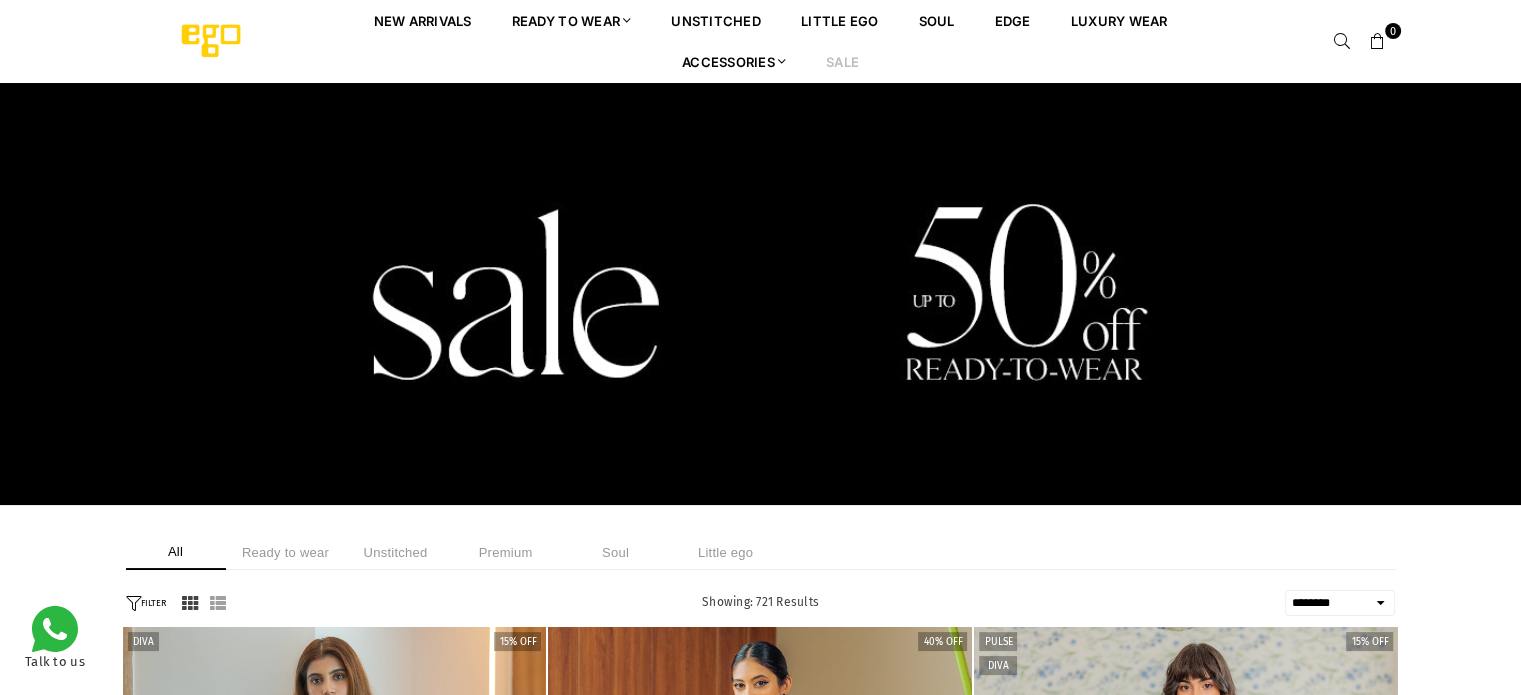 click on "Unstitched" at bounding box center [396, 552] 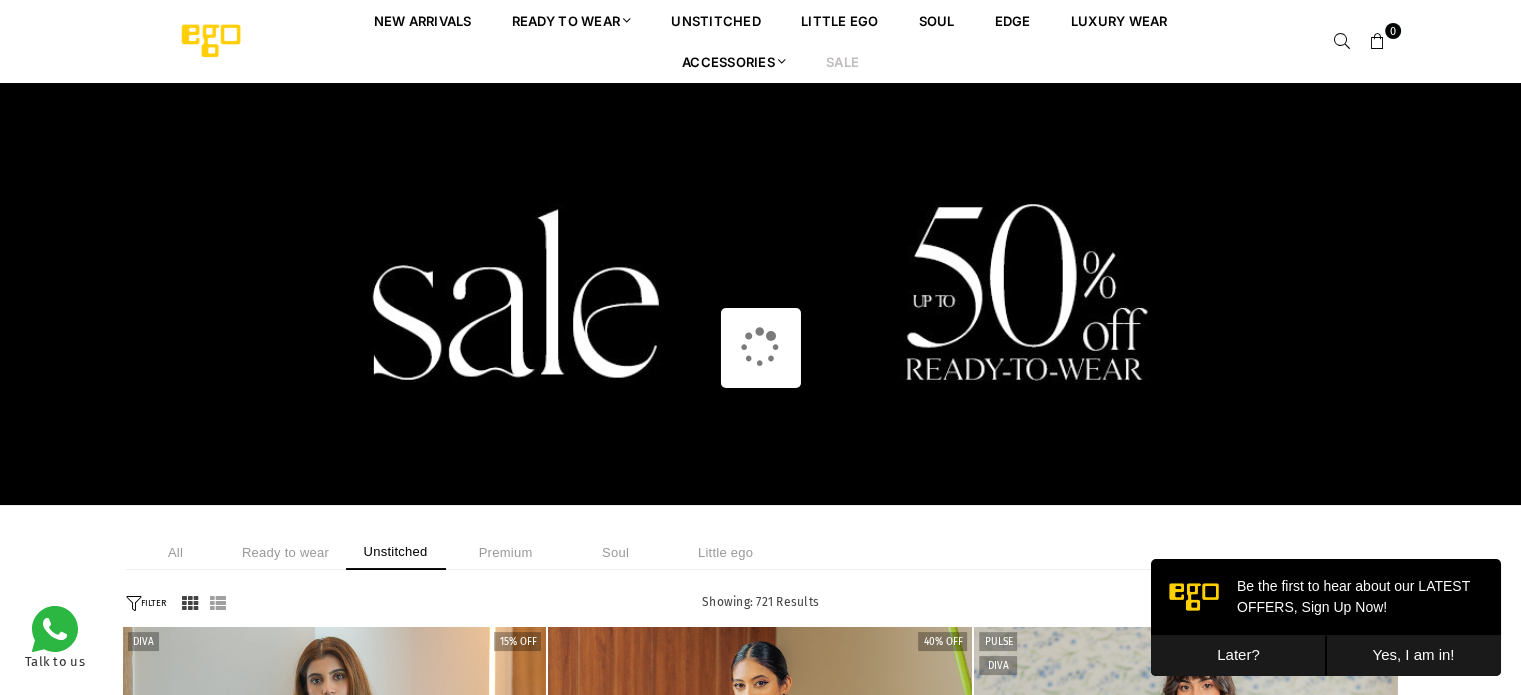 scroll, scrollTop: 0, scrollLeft: 0, axis: both 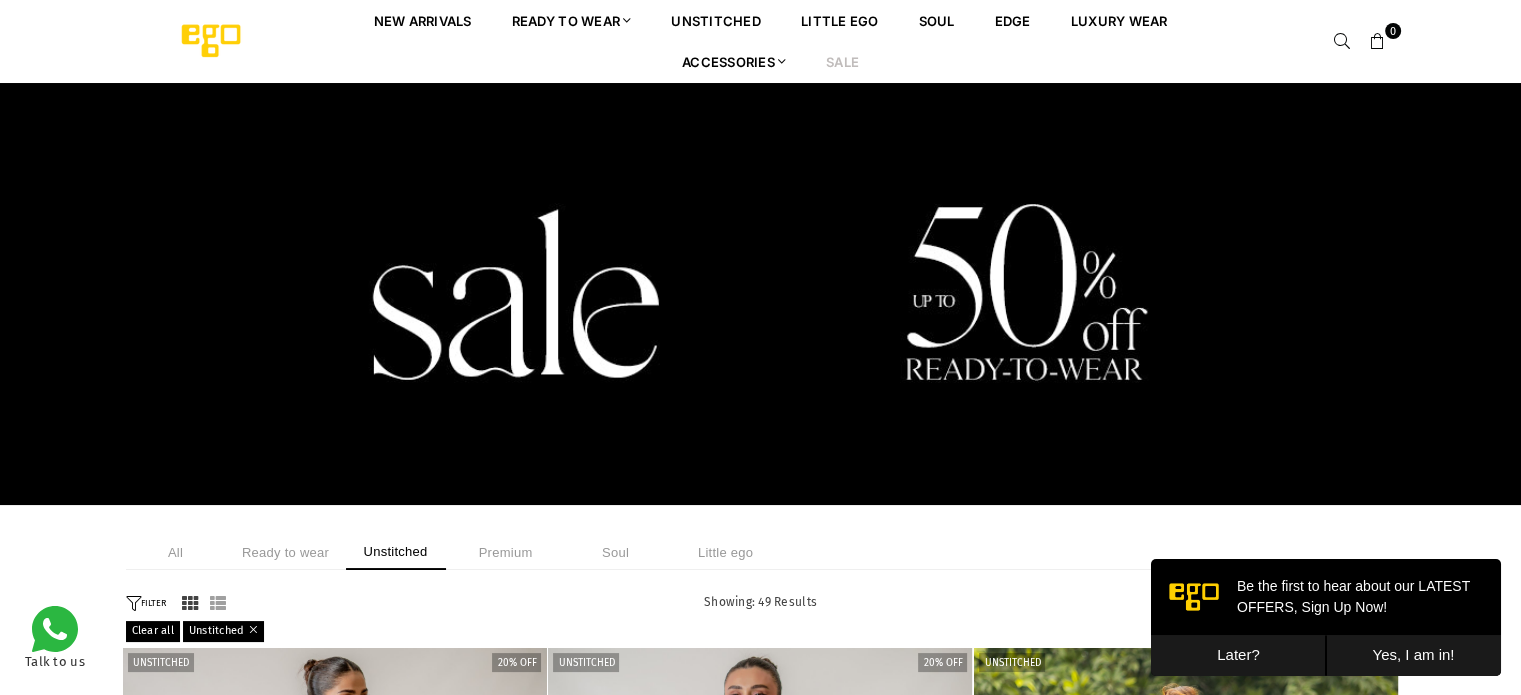 click on "Later?" at bounding box center (1238, 655) 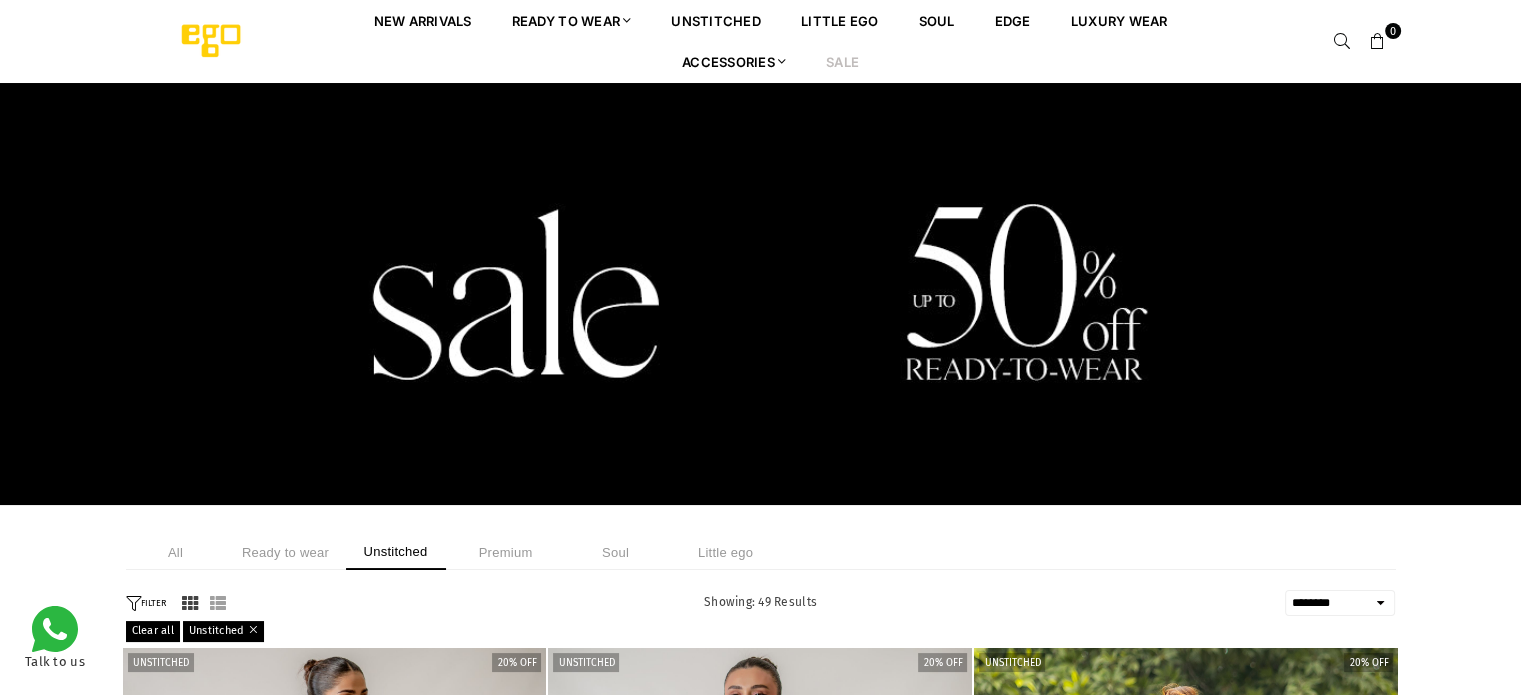 click on "**********" at bounding box center [1340, 603] 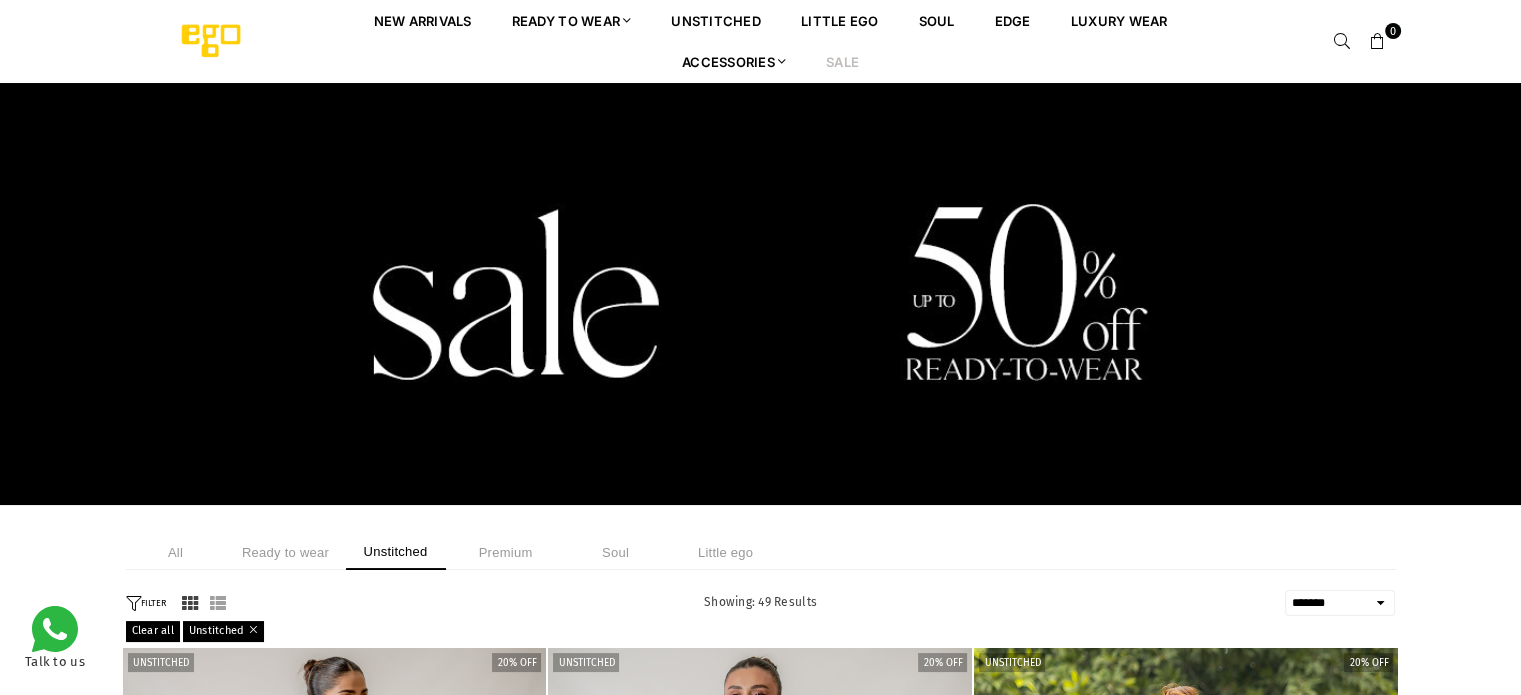 click on "**********" at bounding box center [1340, 603] 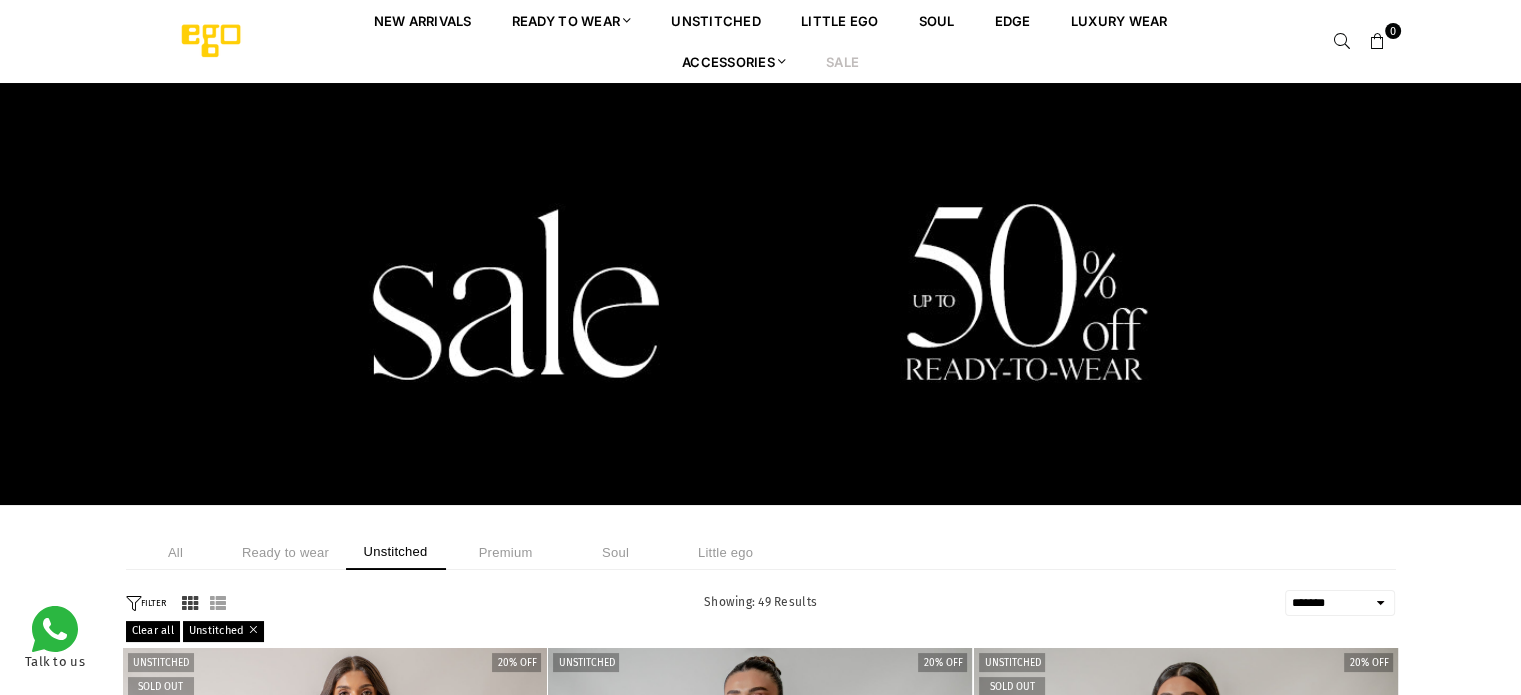 click on "**********" at bounding box center [760, 1376] 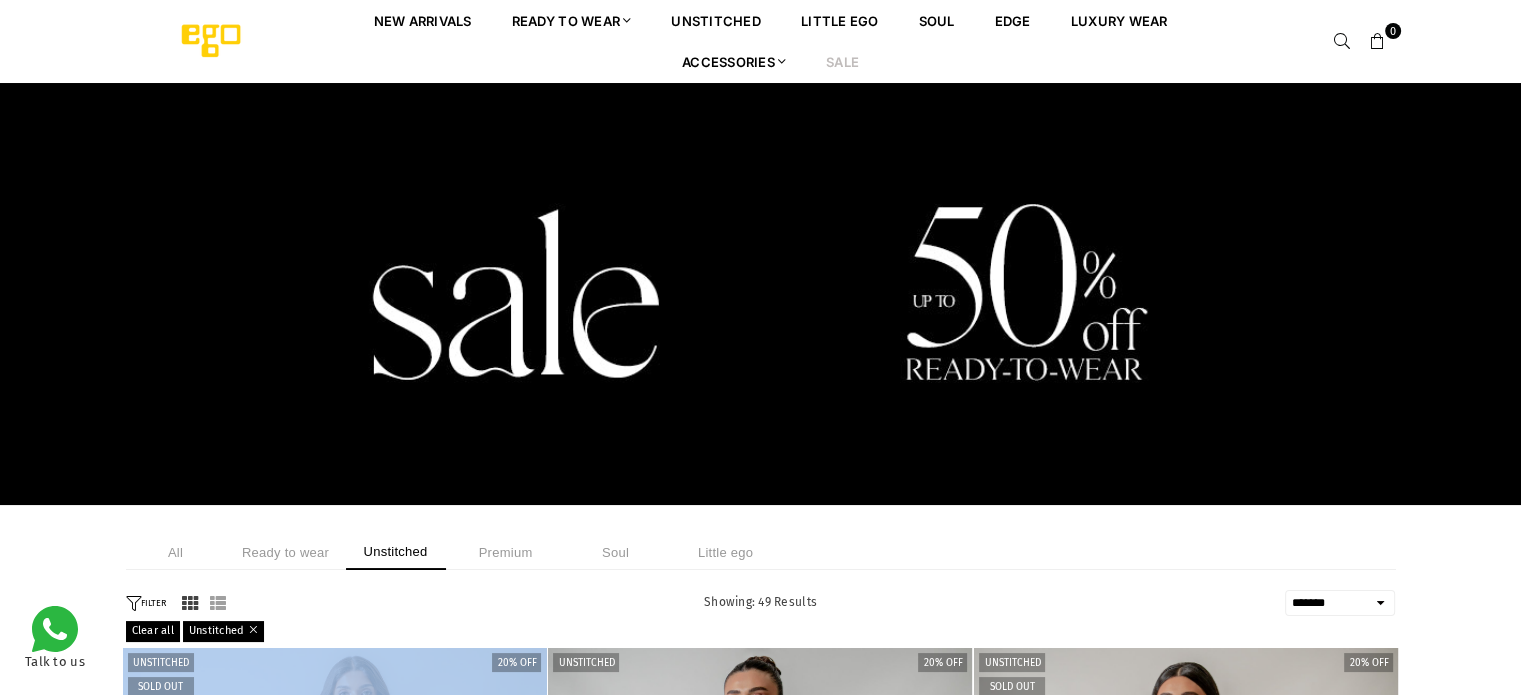 click on "**********" at bounding box center (760, 1376) 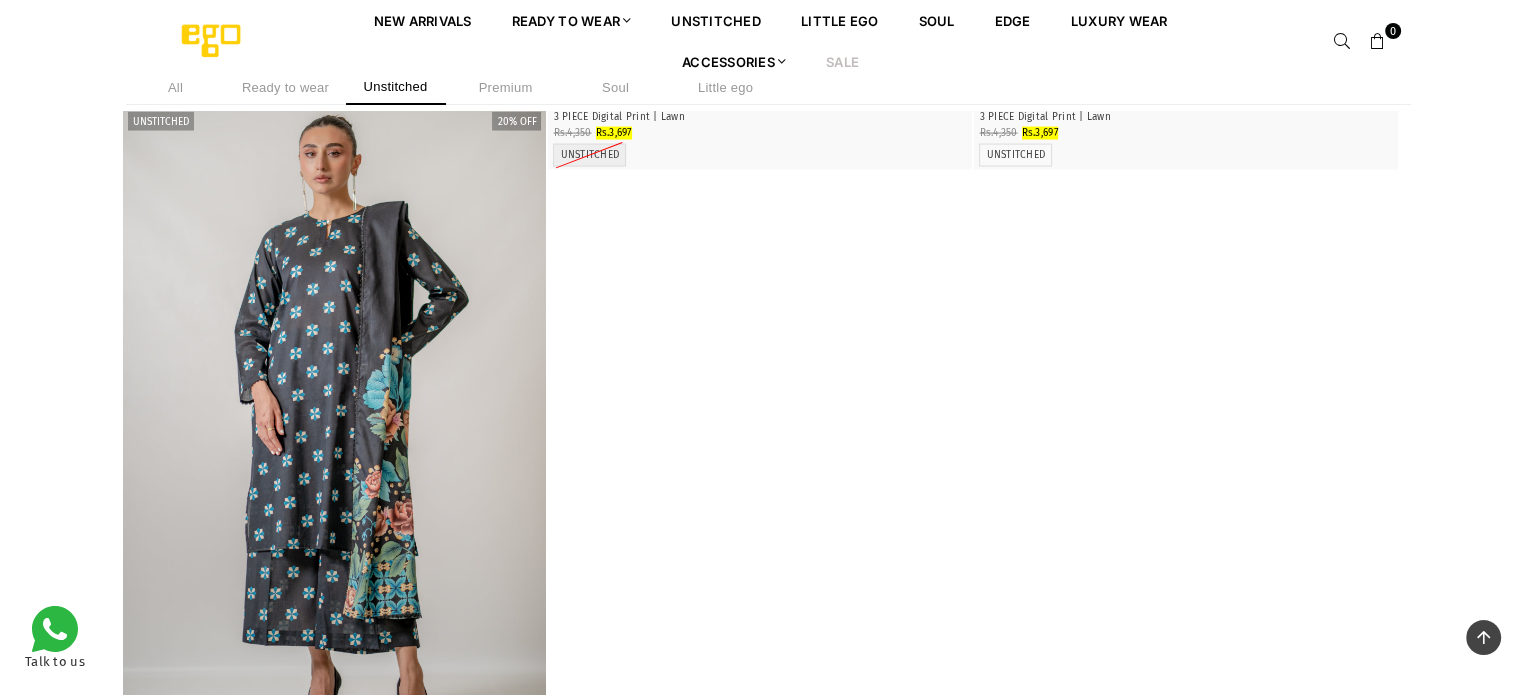 scroll, scrollTop: 4162, scrollLeft: 0, axis: vertical 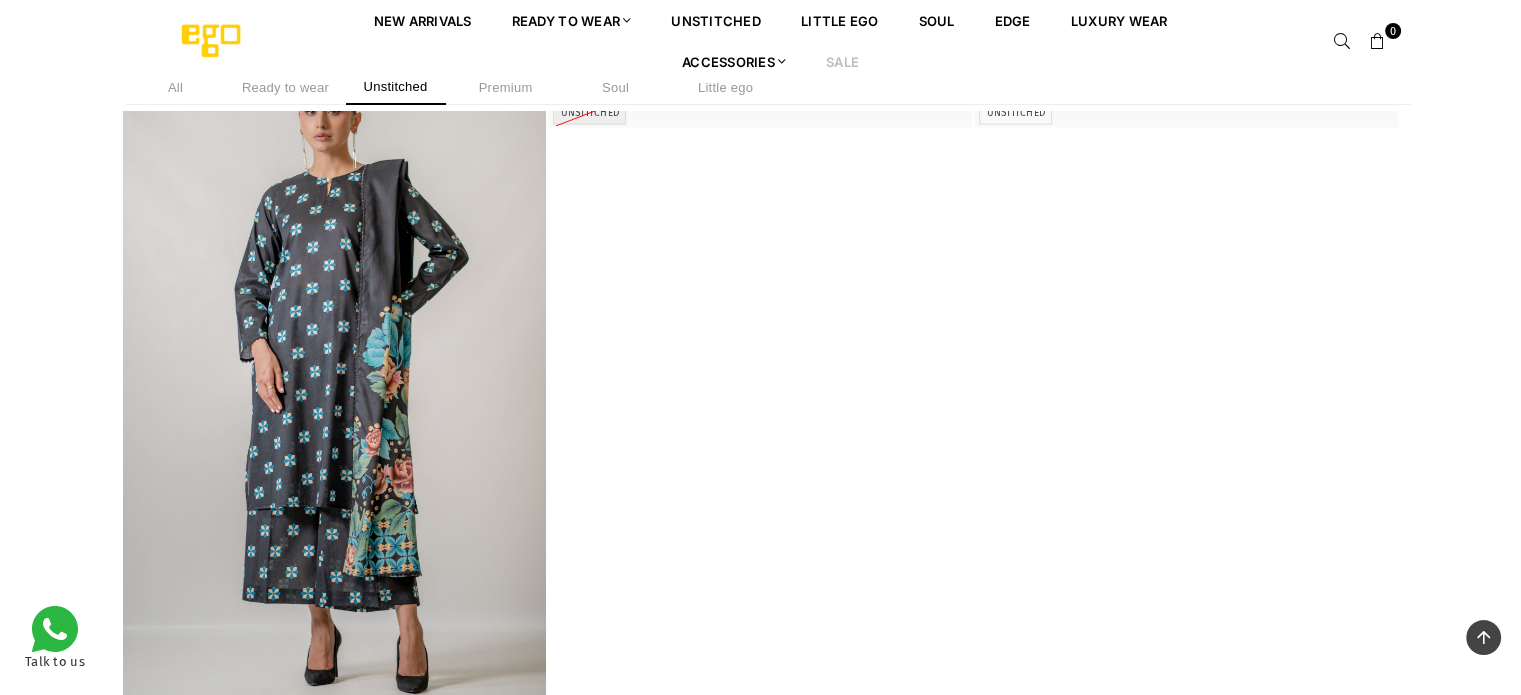 click on "Ready to wear" at bounding box center (286, 87) 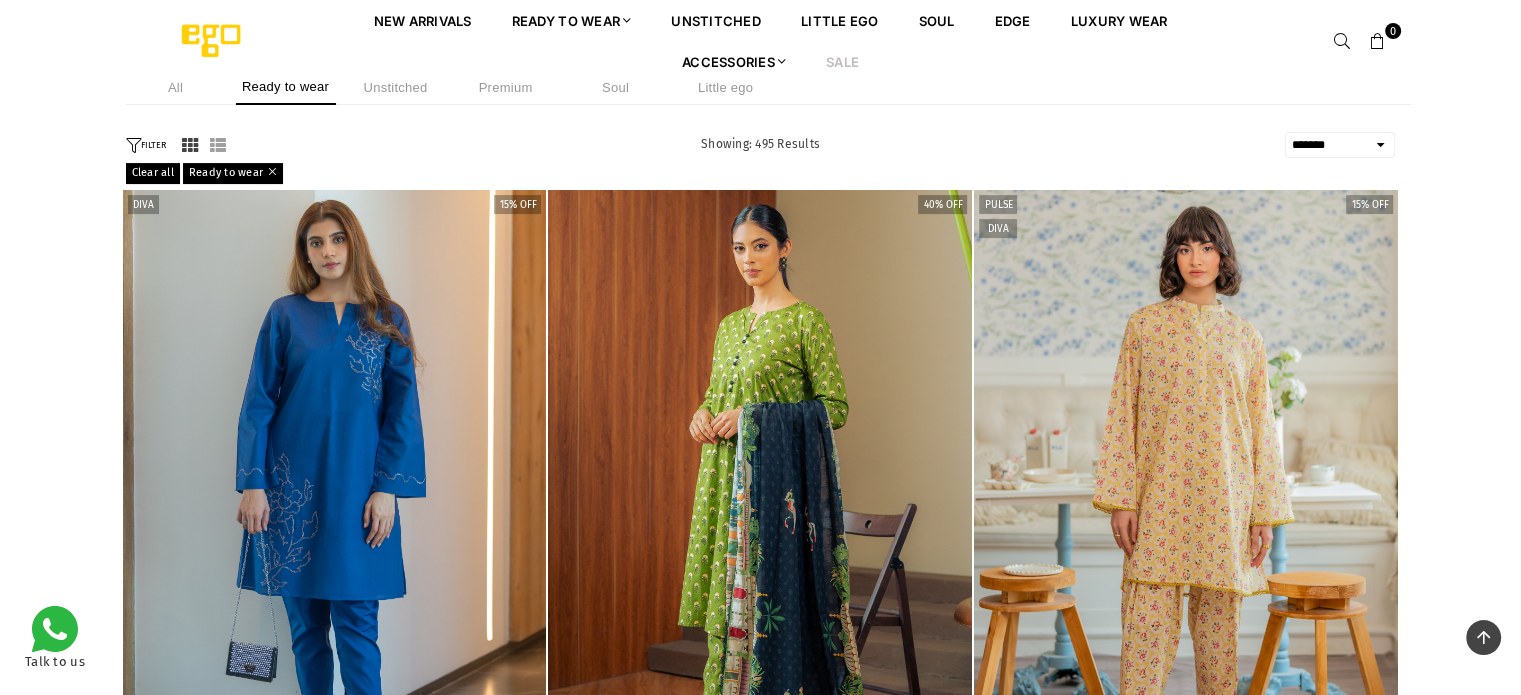 scroll, scrollTop: 362, scrollLeft: 0, axis: vertical 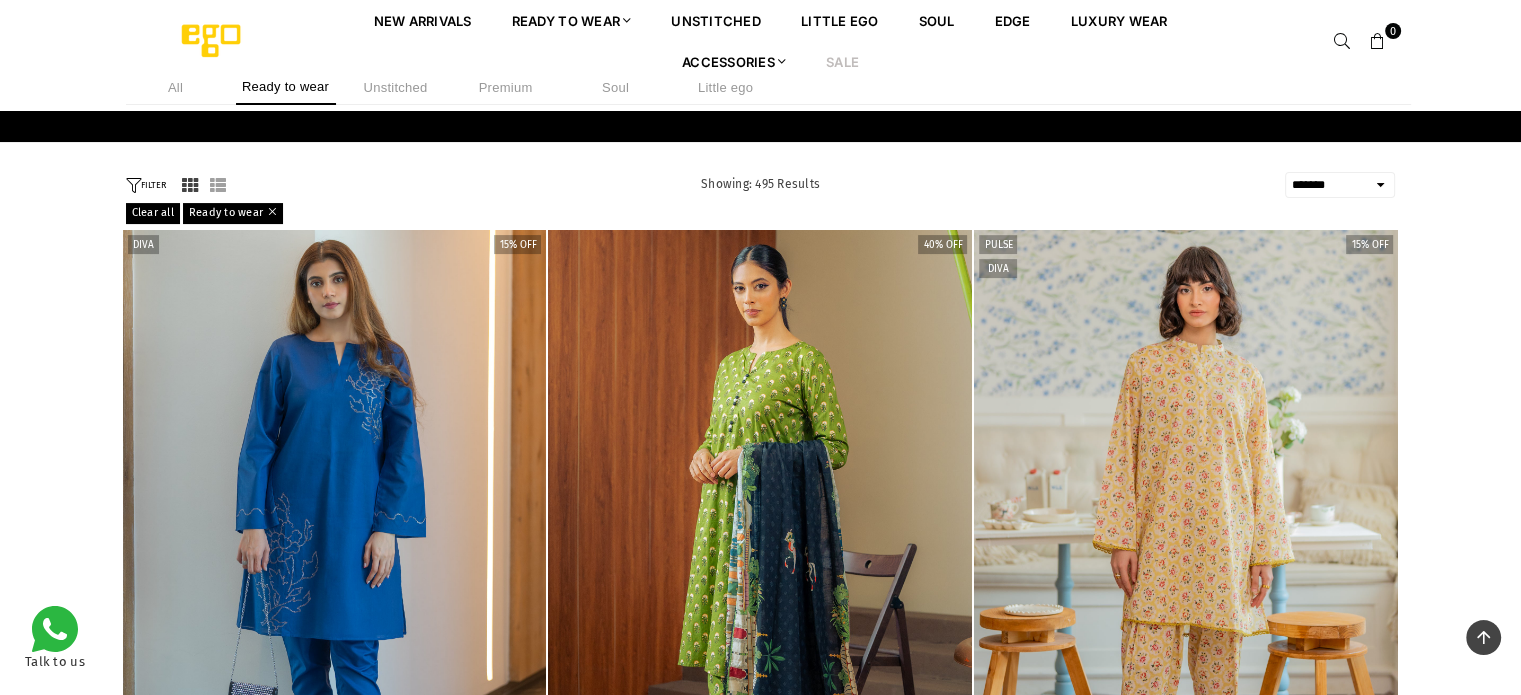 click on "**********" at bounding box center [1340, 185] 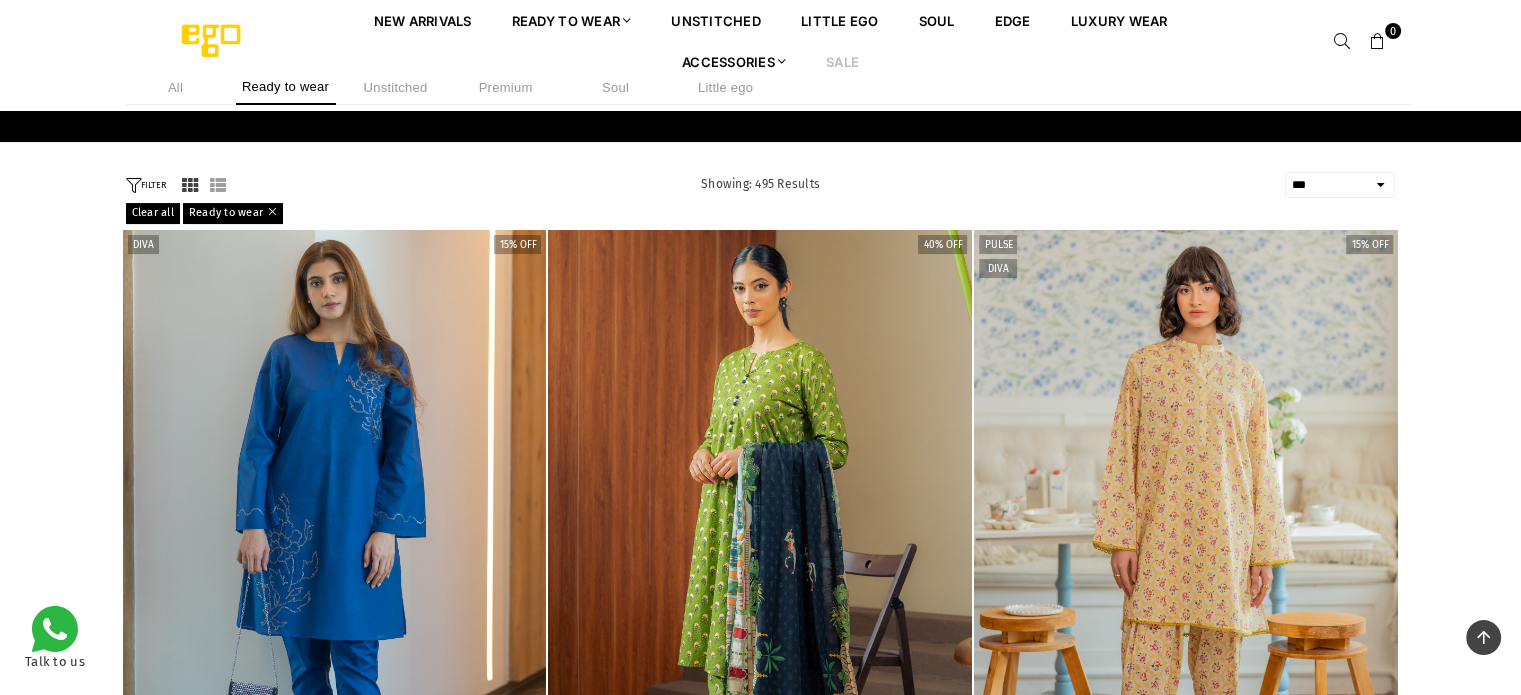 click on "**********" at bounding box center [1340, 185] 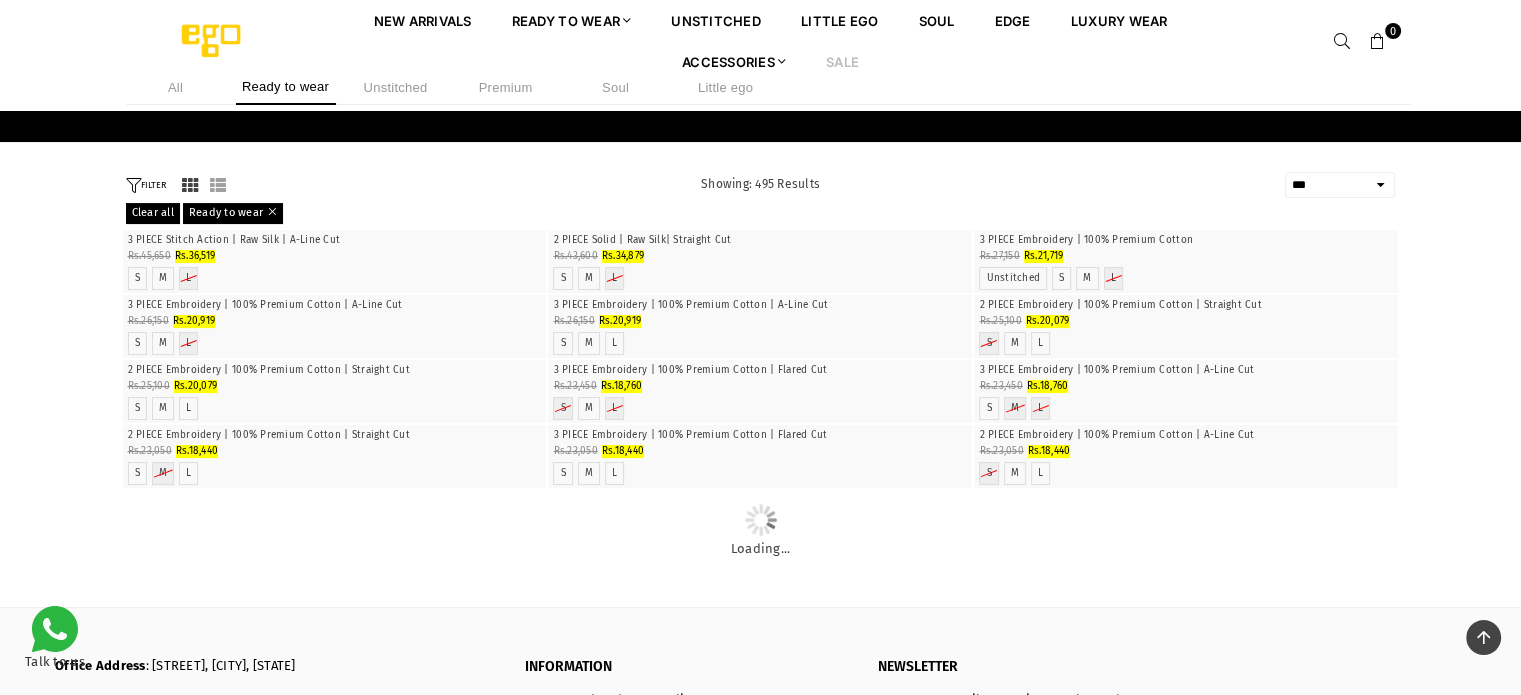 click on "**********" at bounding box center (1340, 185) 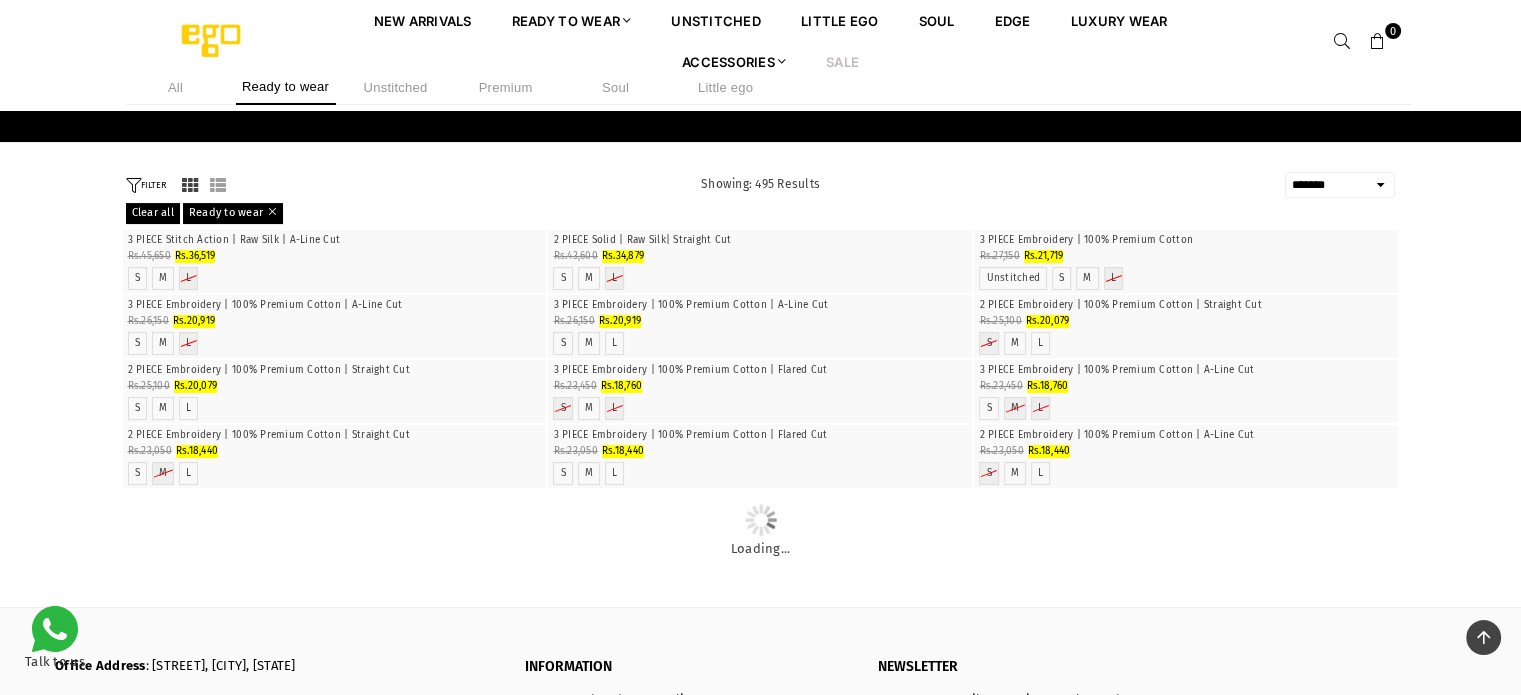 click on "**********" at bounding box center (1340, 185) 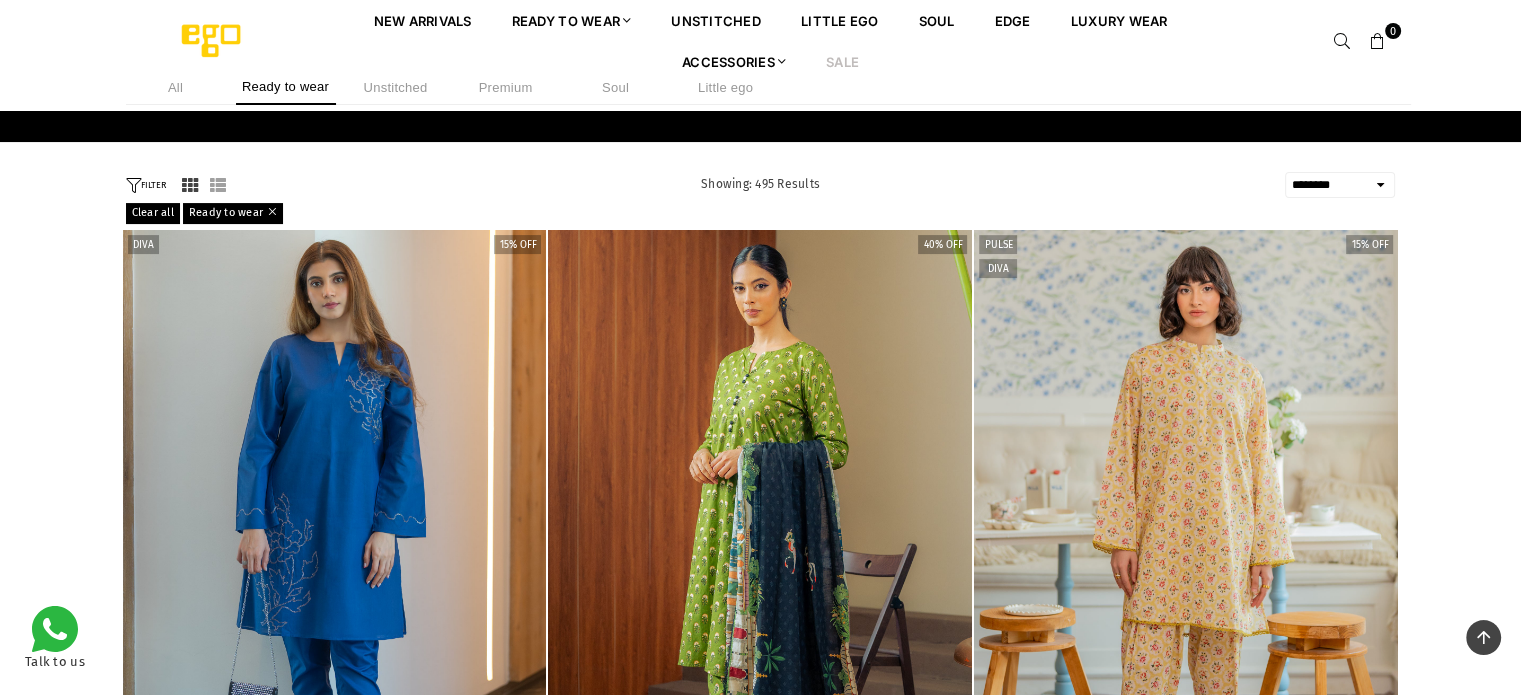 click on "**********" at bounding box center [760, 1621] 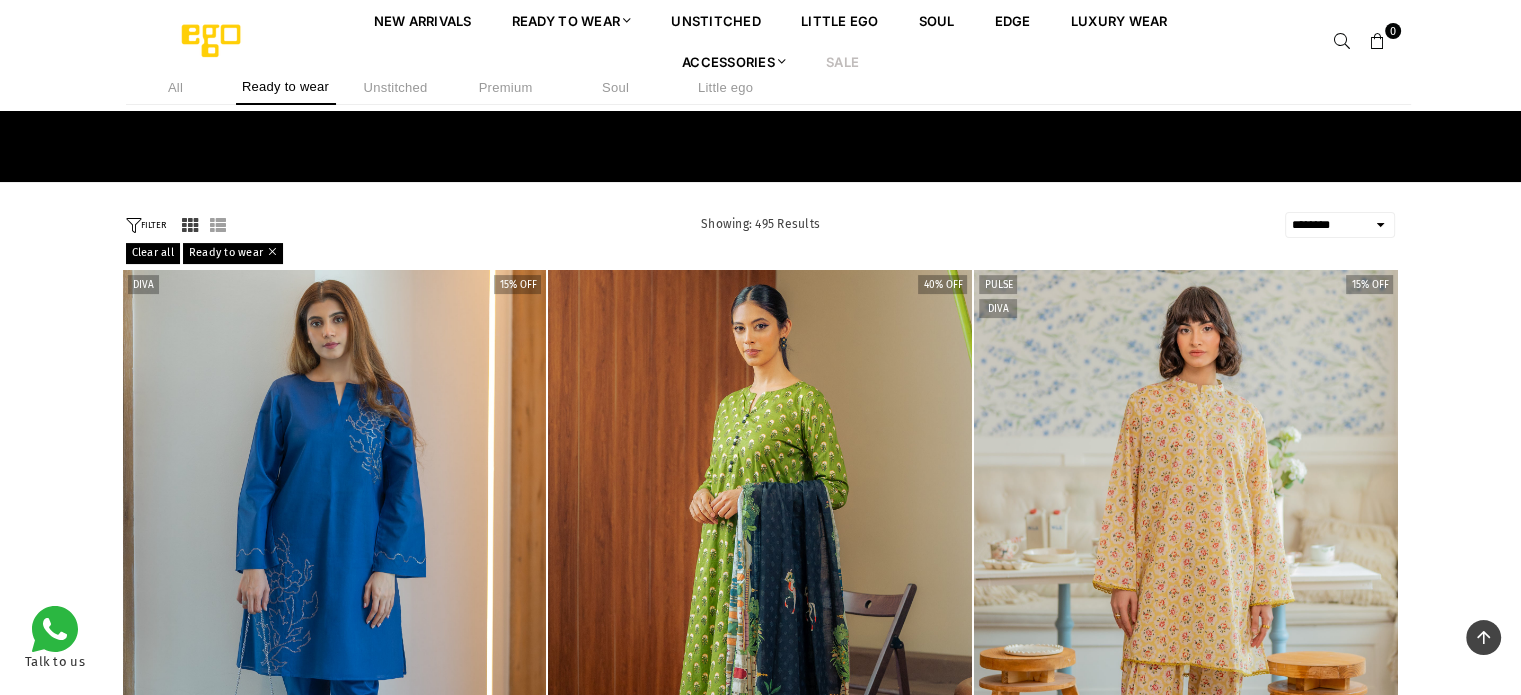 click on "**********" at bounding box center (1340, 225) 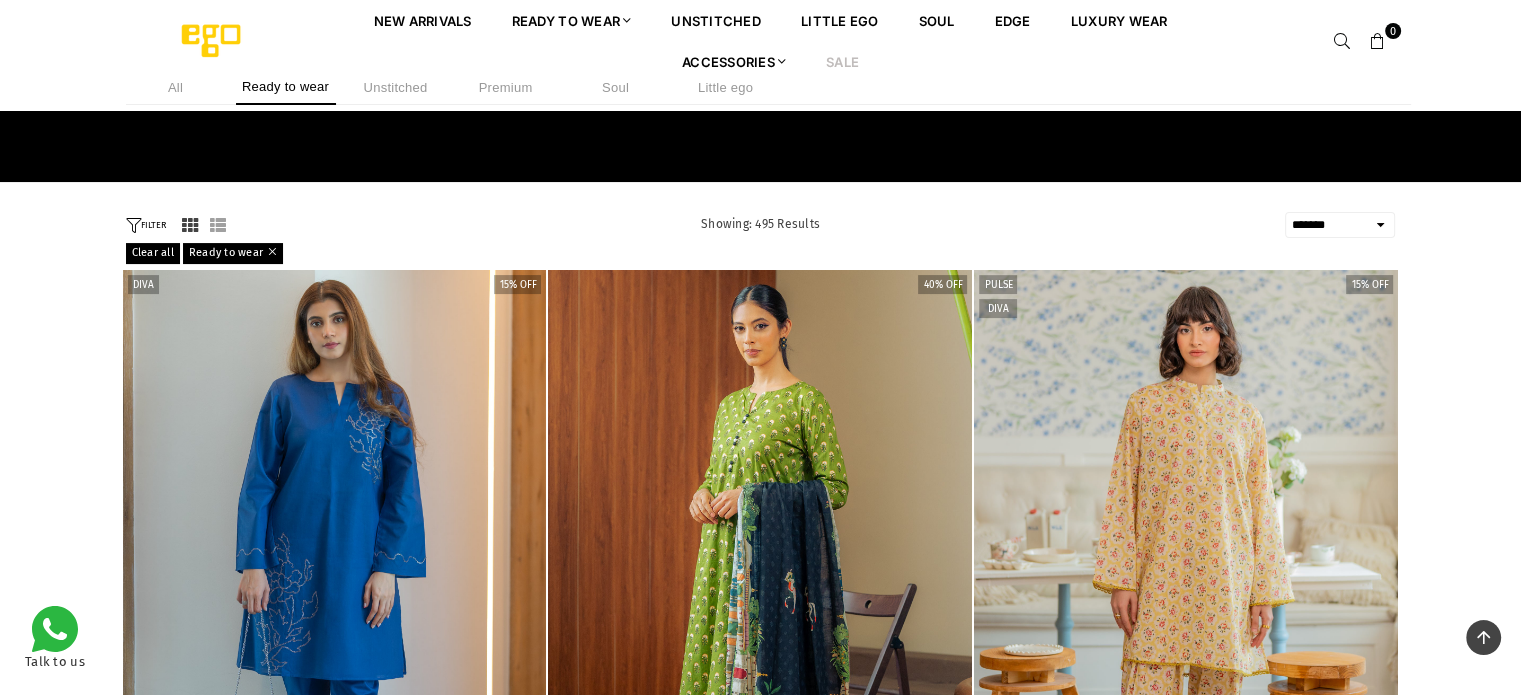 click on "**********" at bounding box center (1340, 225) 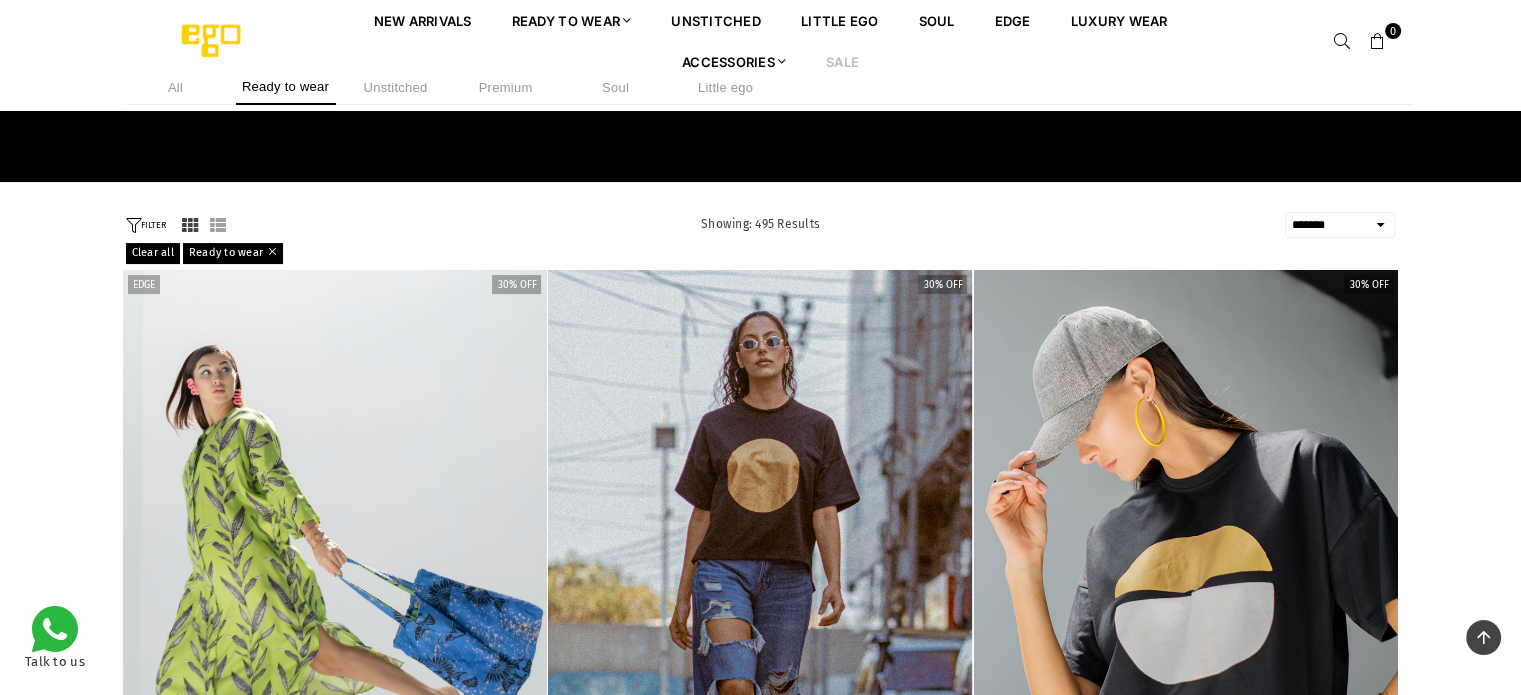 scroll, scrollTop: 930, scrollLeft: 0, axis: vertical 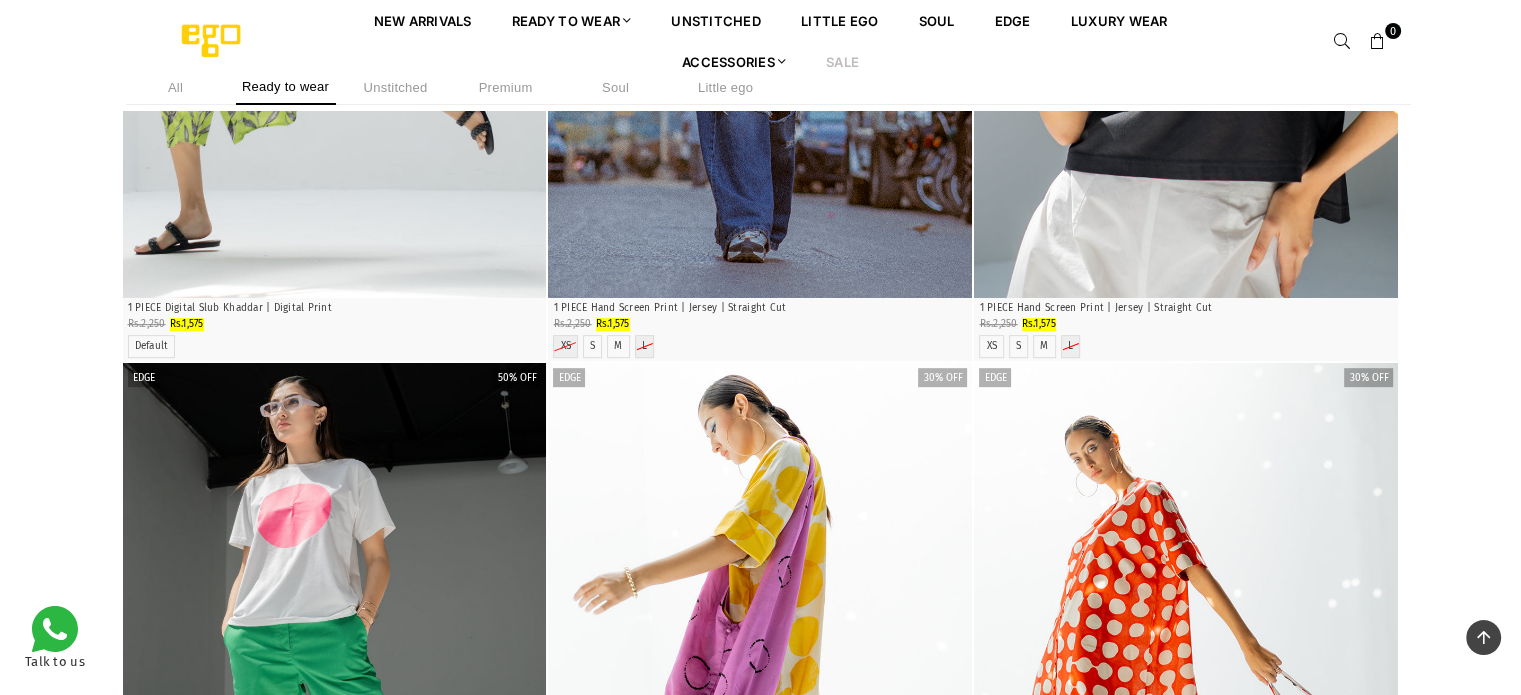 click on "**********" at bounding box center [760, 1053] 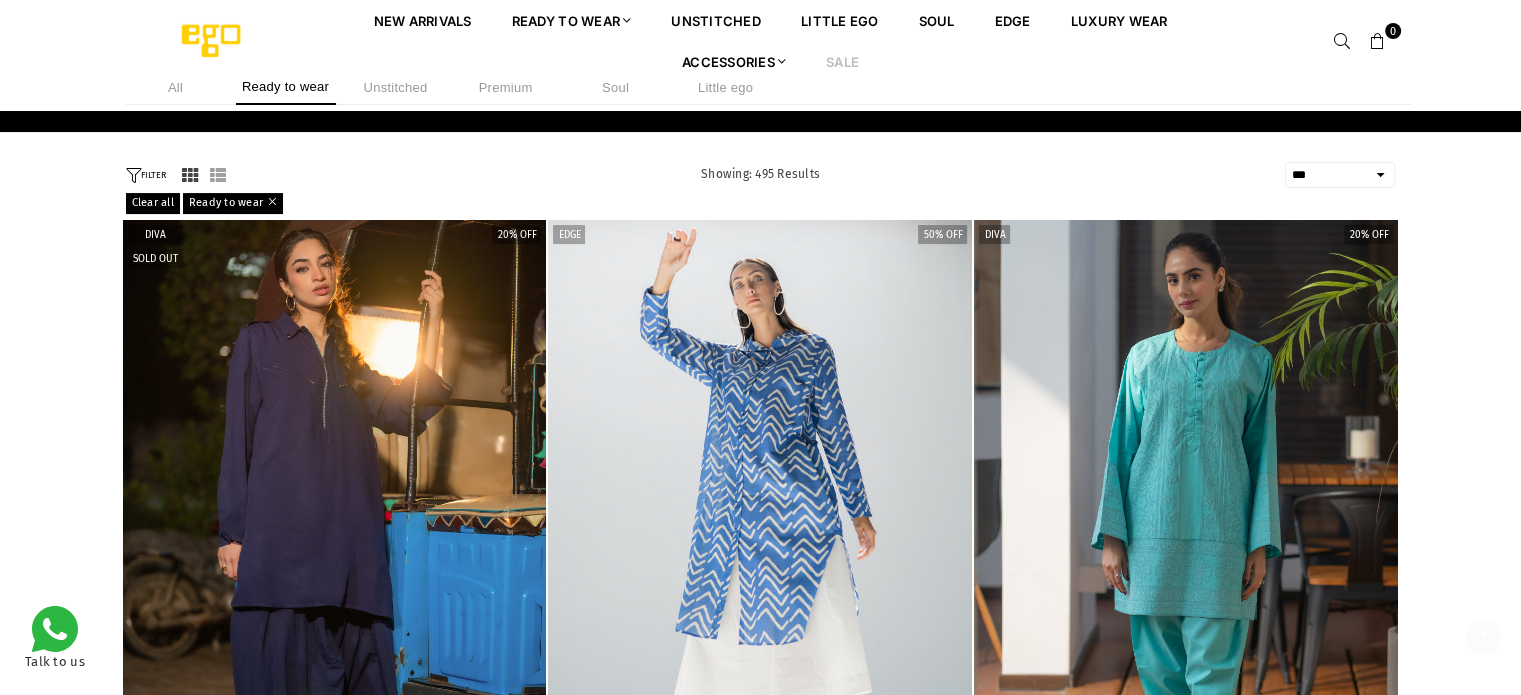 scroll, scrollTop: 382, scrollLeft: 0, axis: vertical 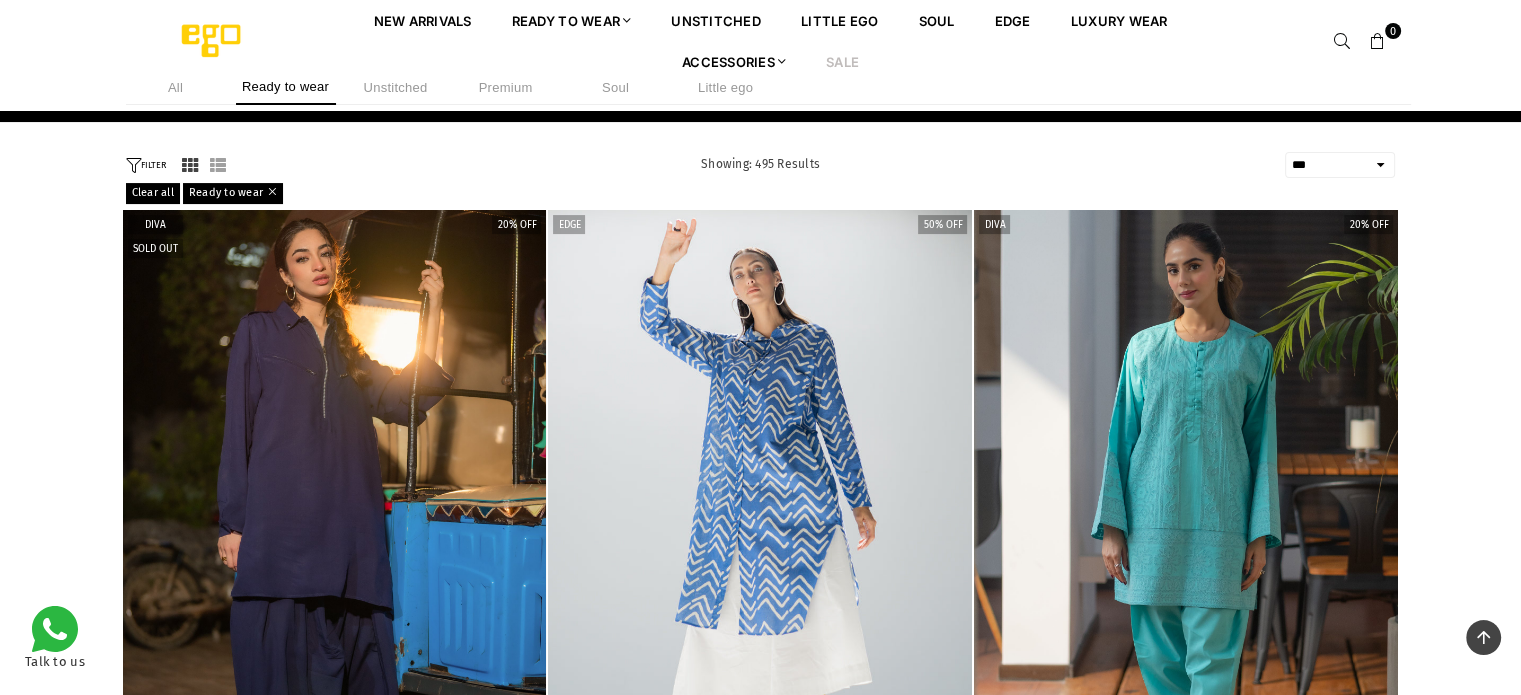 click on "**********" at bounding box center (1340, 165) 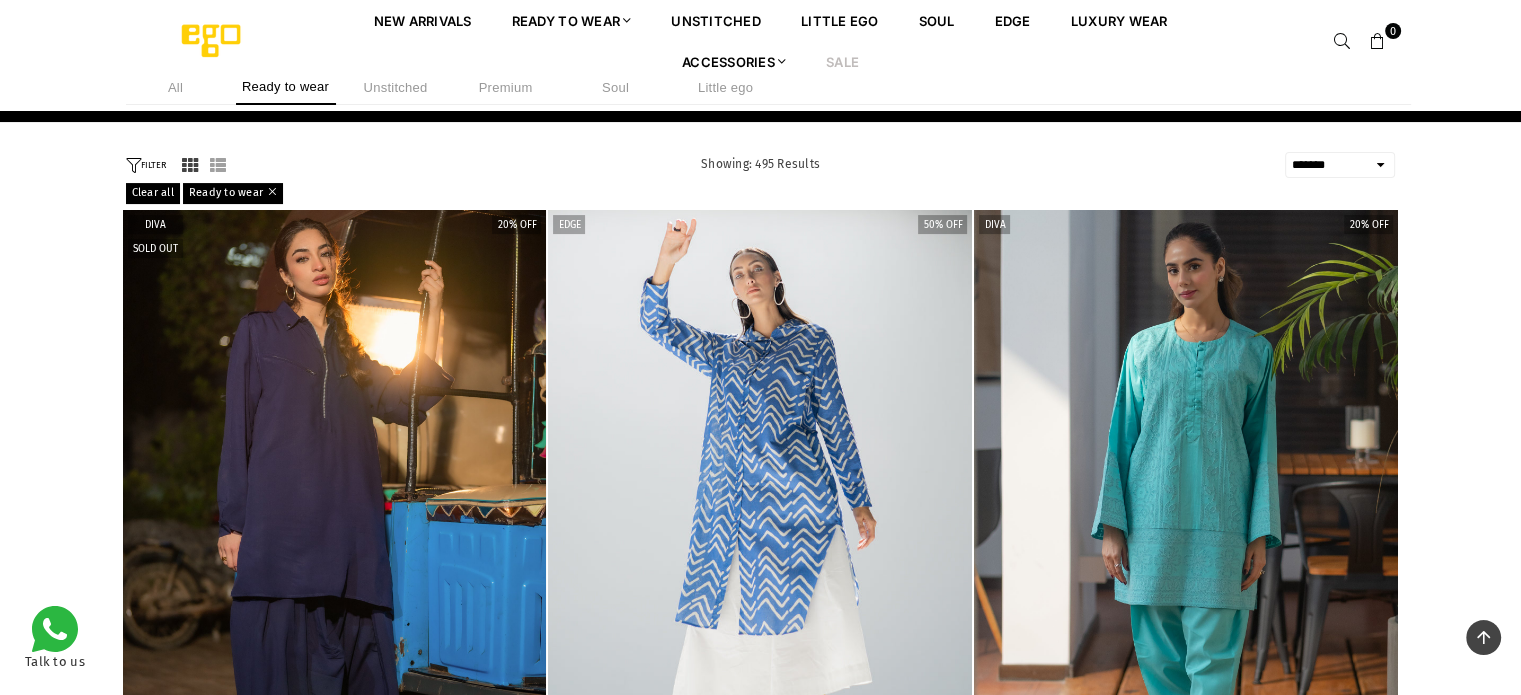 click on "**********" at bounding box center [1340, 165] 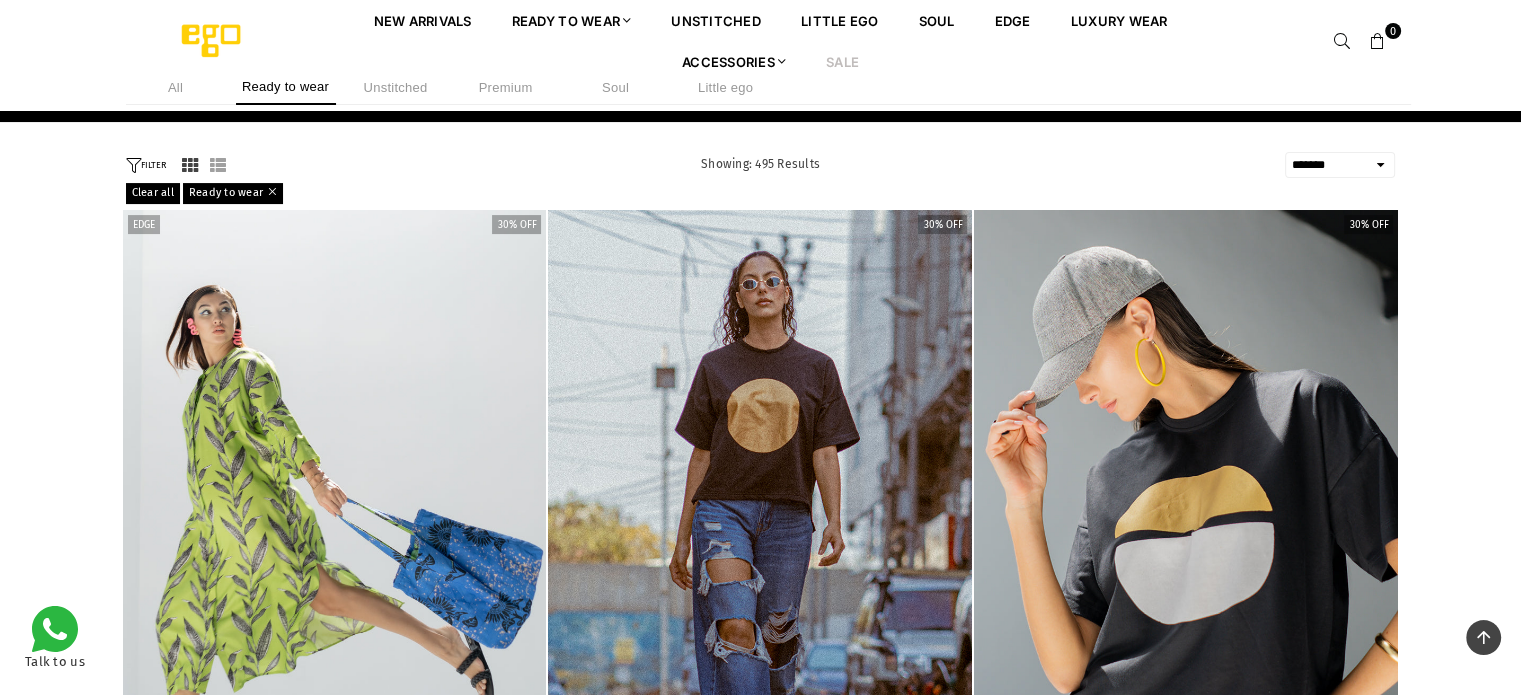 click on "**********" at bounding box center [760, 1601] 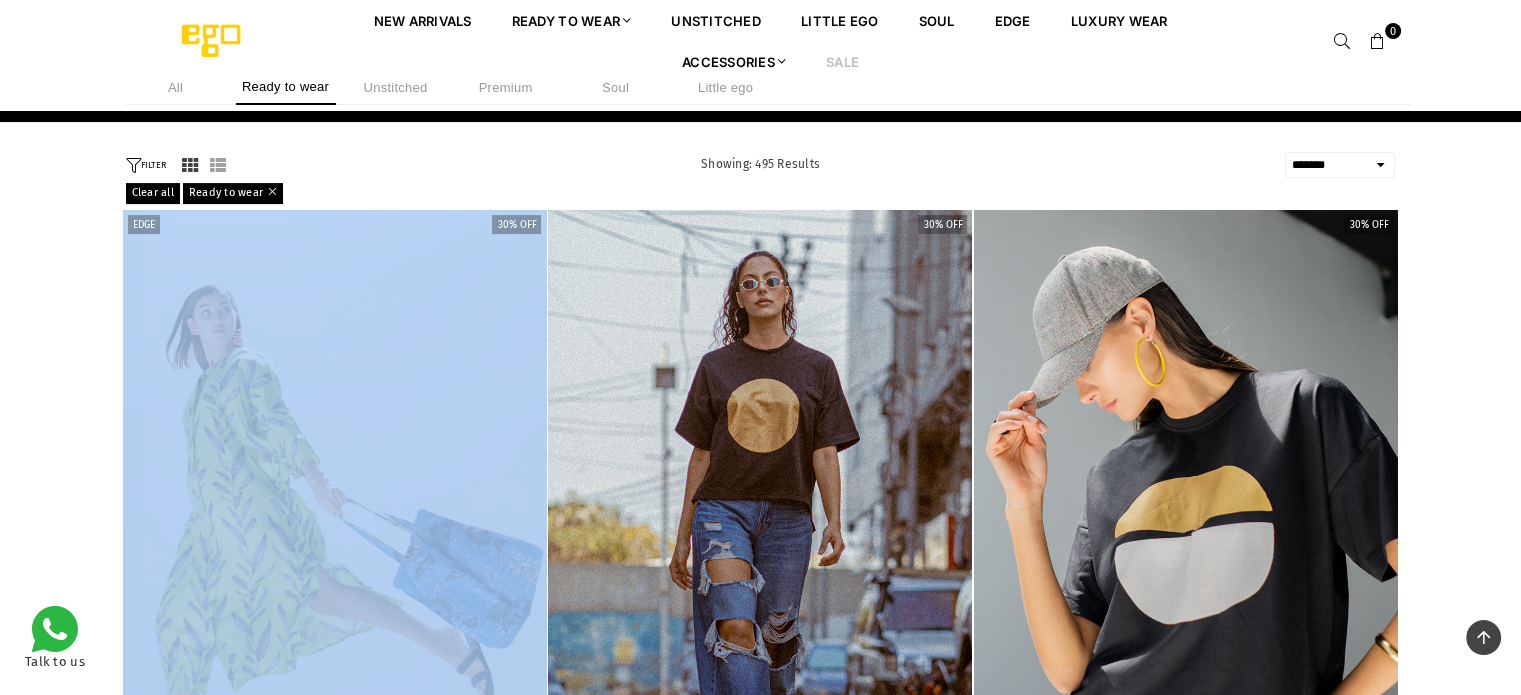 click on "**********" at bounding box center [760, 1601] 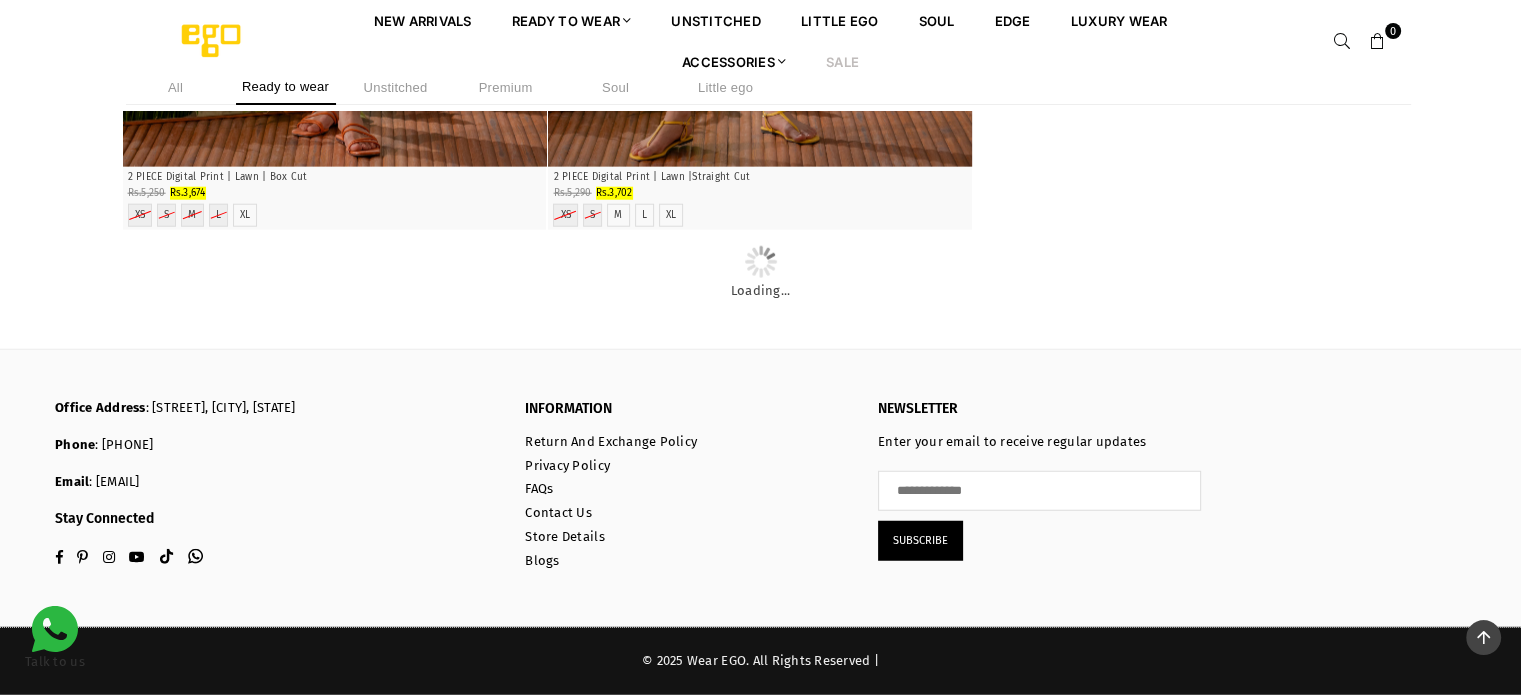 scroll, scrollTop: 20166, scrollLeft: 0, axis: vertical 